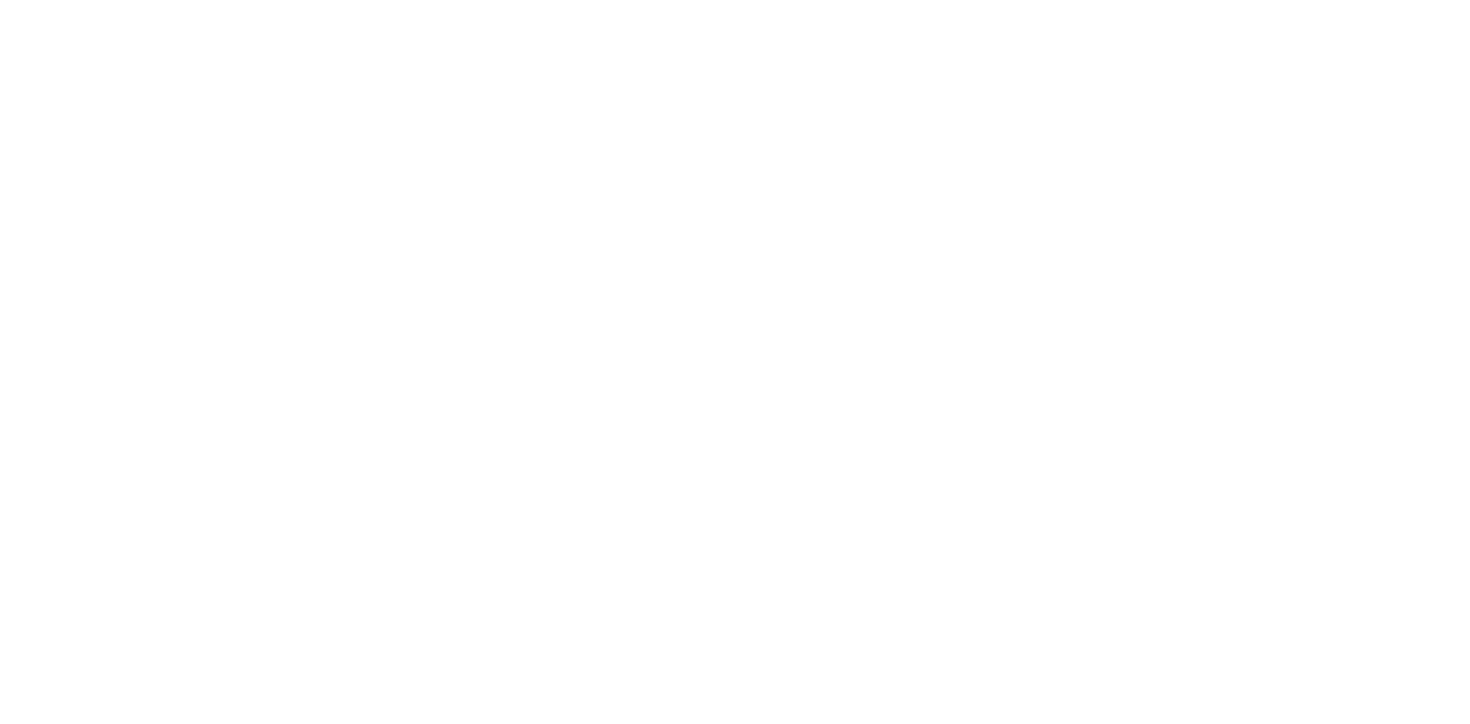 scroll, scrollTop: 0, scrollLeft: 0, axis: both 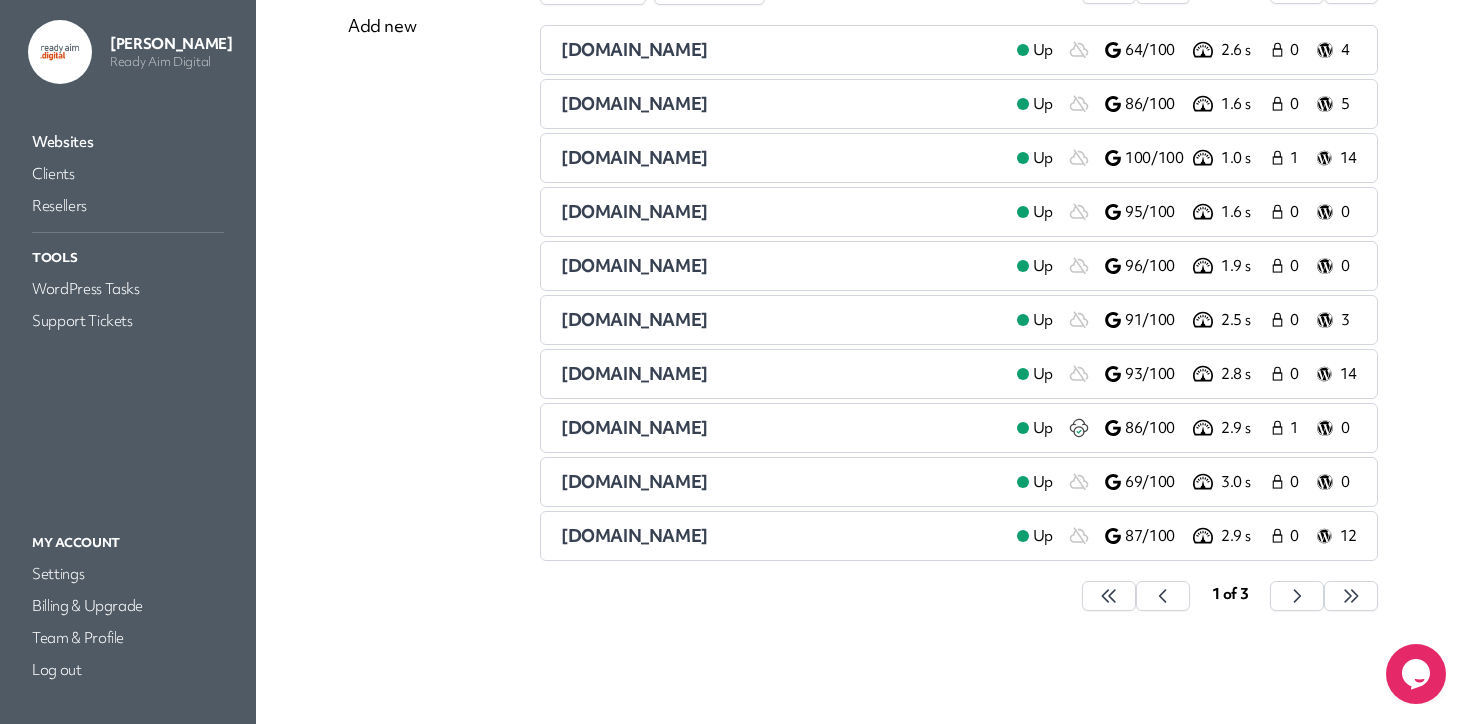 click on "[DOMAIN_NAME]" at bounding box center (781, 482) 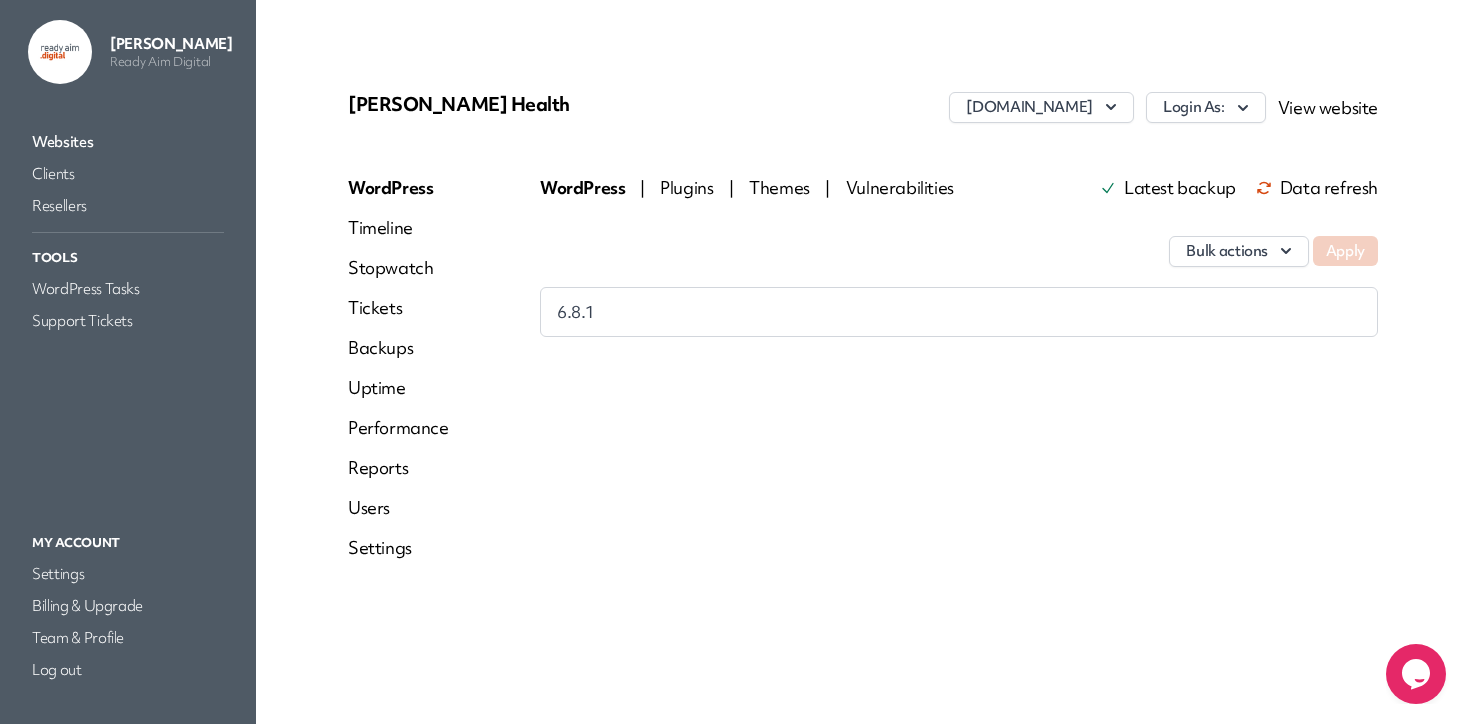 click on "Reports" at bounding box center (398, 468) 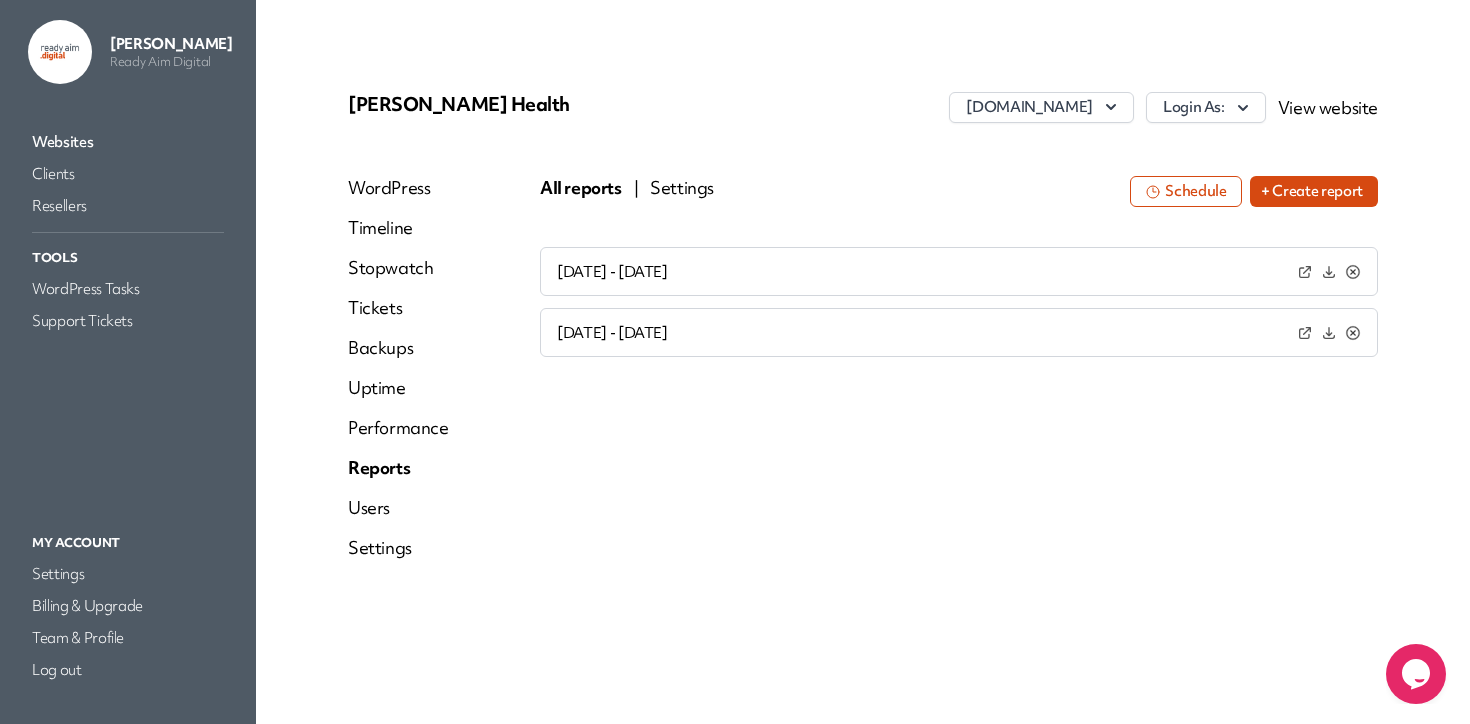 click on "[DATE] - [DATE]
[DATE] - [DATE]" at bounding box center [959, 447] 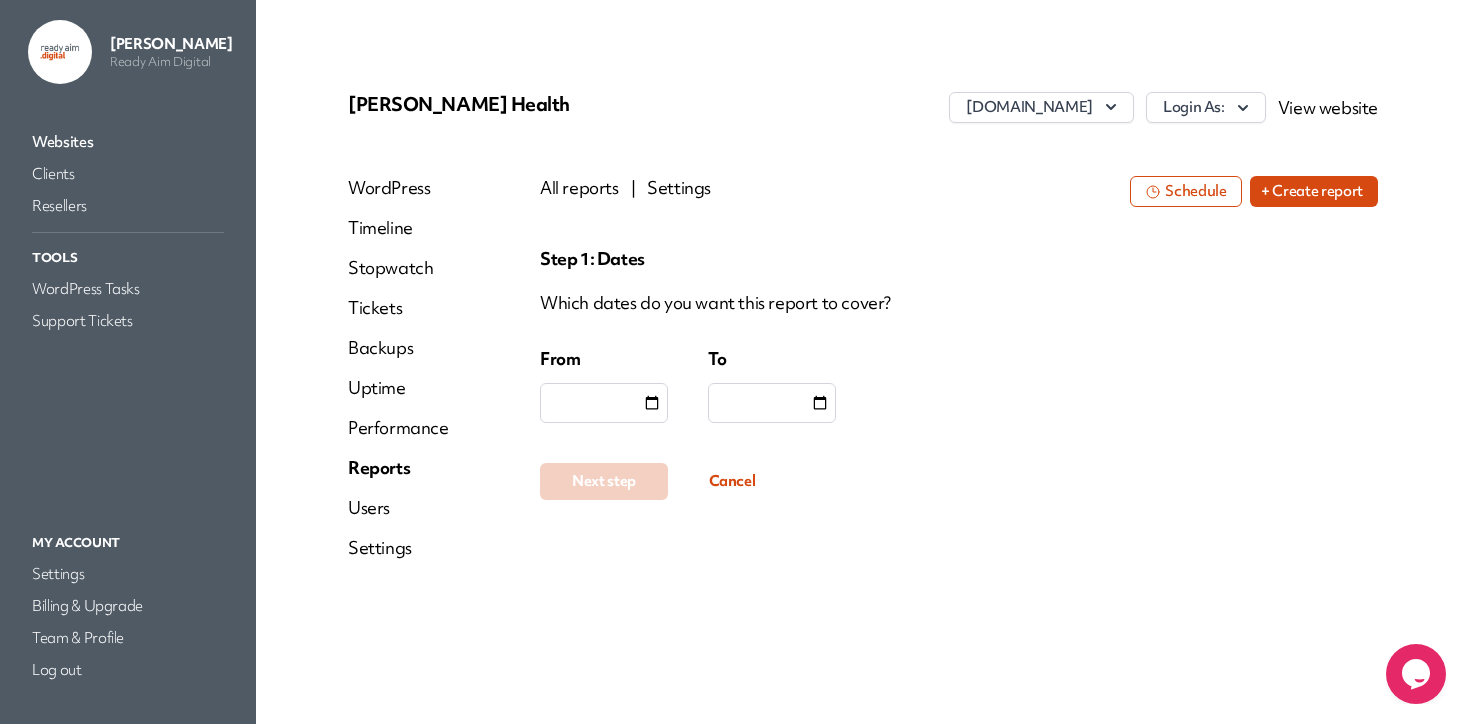 click at bounding box center [604, 403] 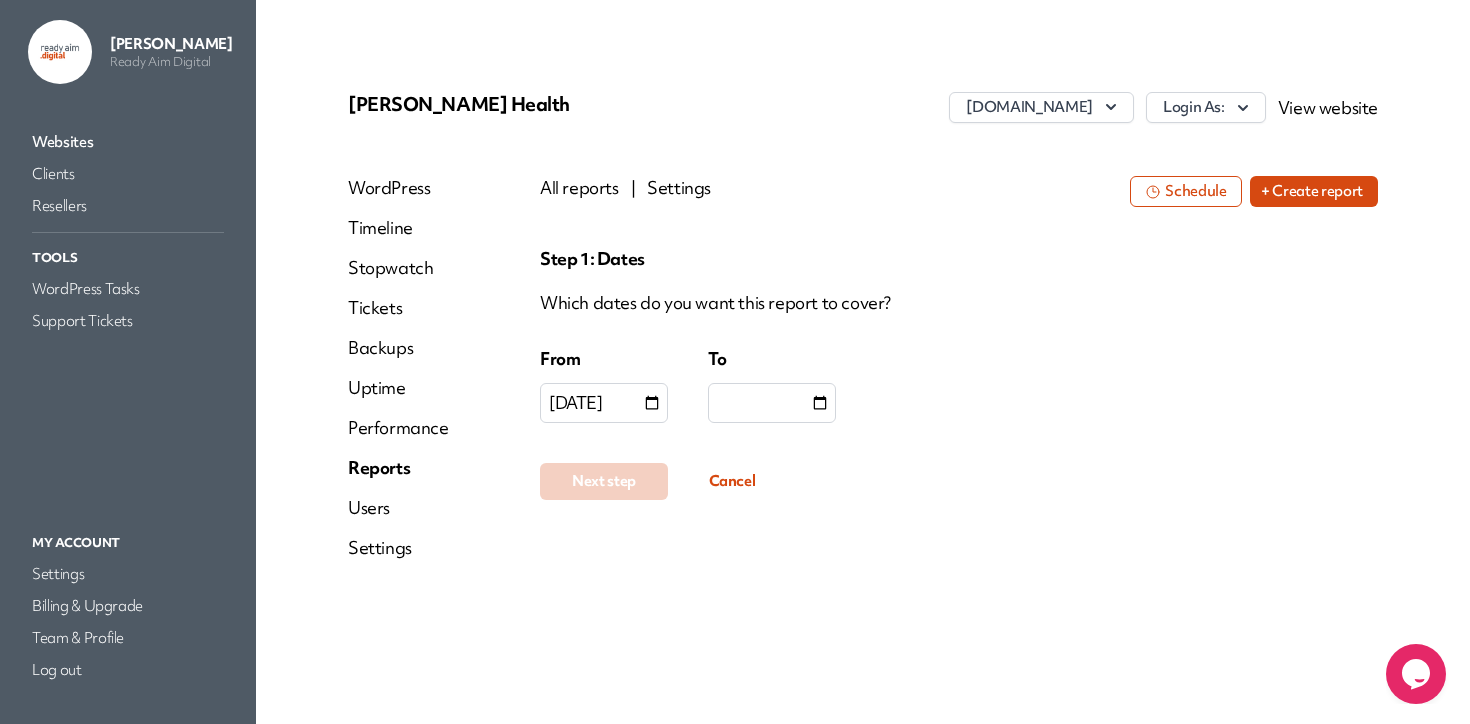 click at bounding box center [772, 403] 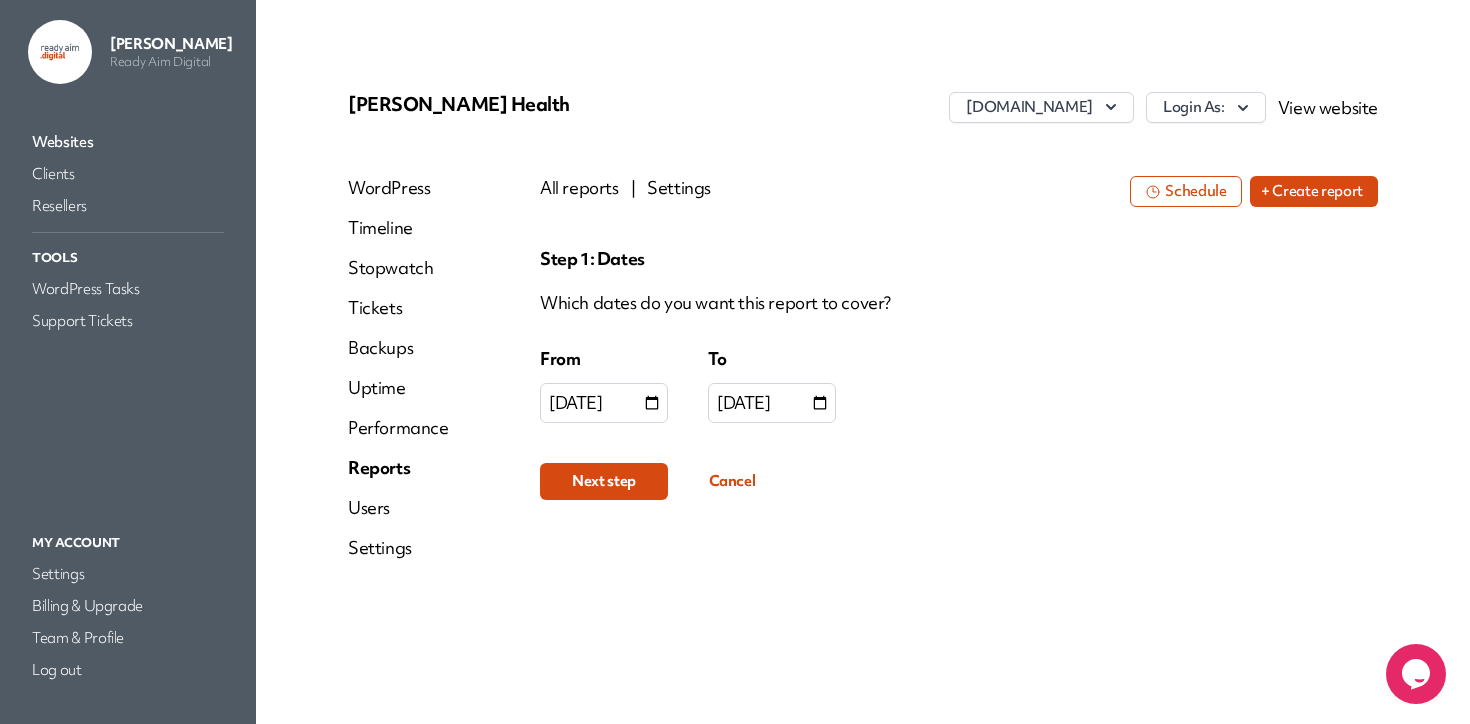 click on "Next step" at bounding box center [604, 481] 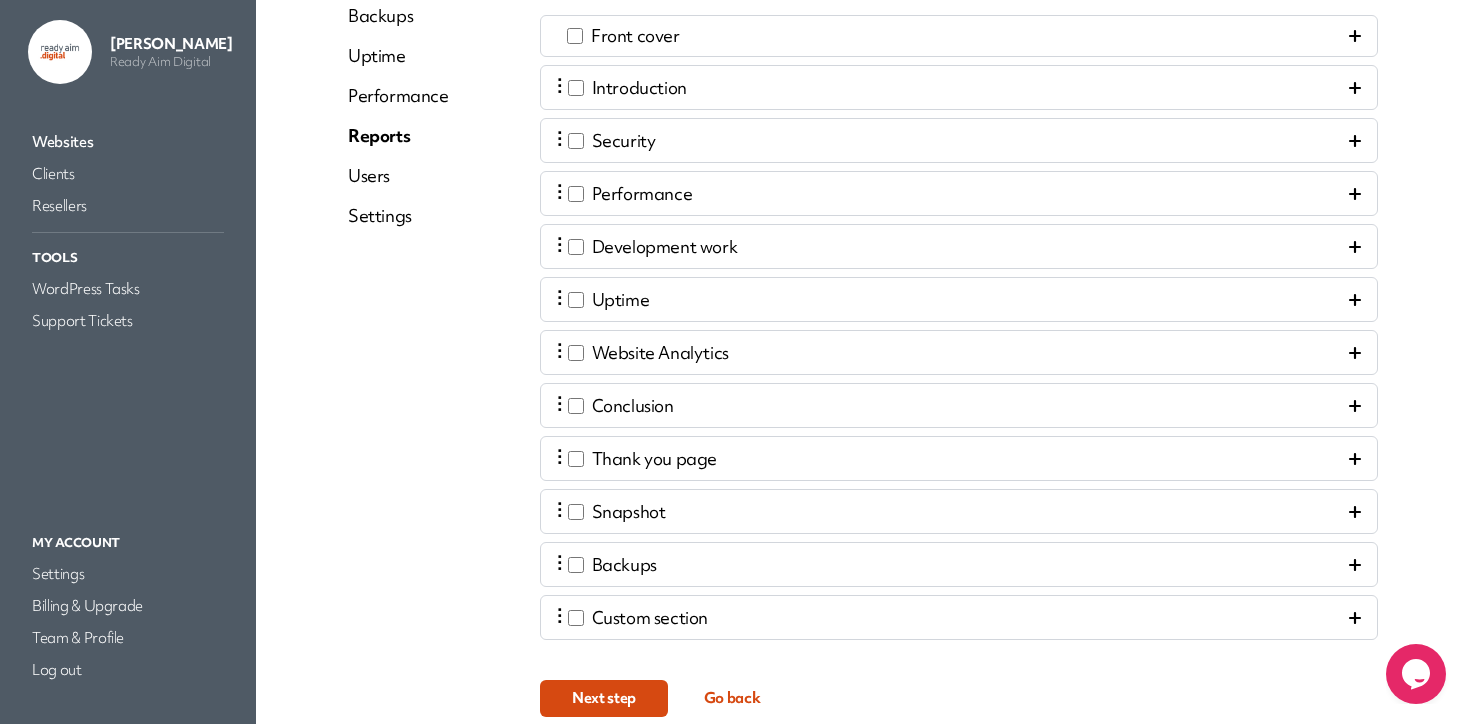 scroll, scrollTop: 417, scrollLeft: 0, axis: vertical 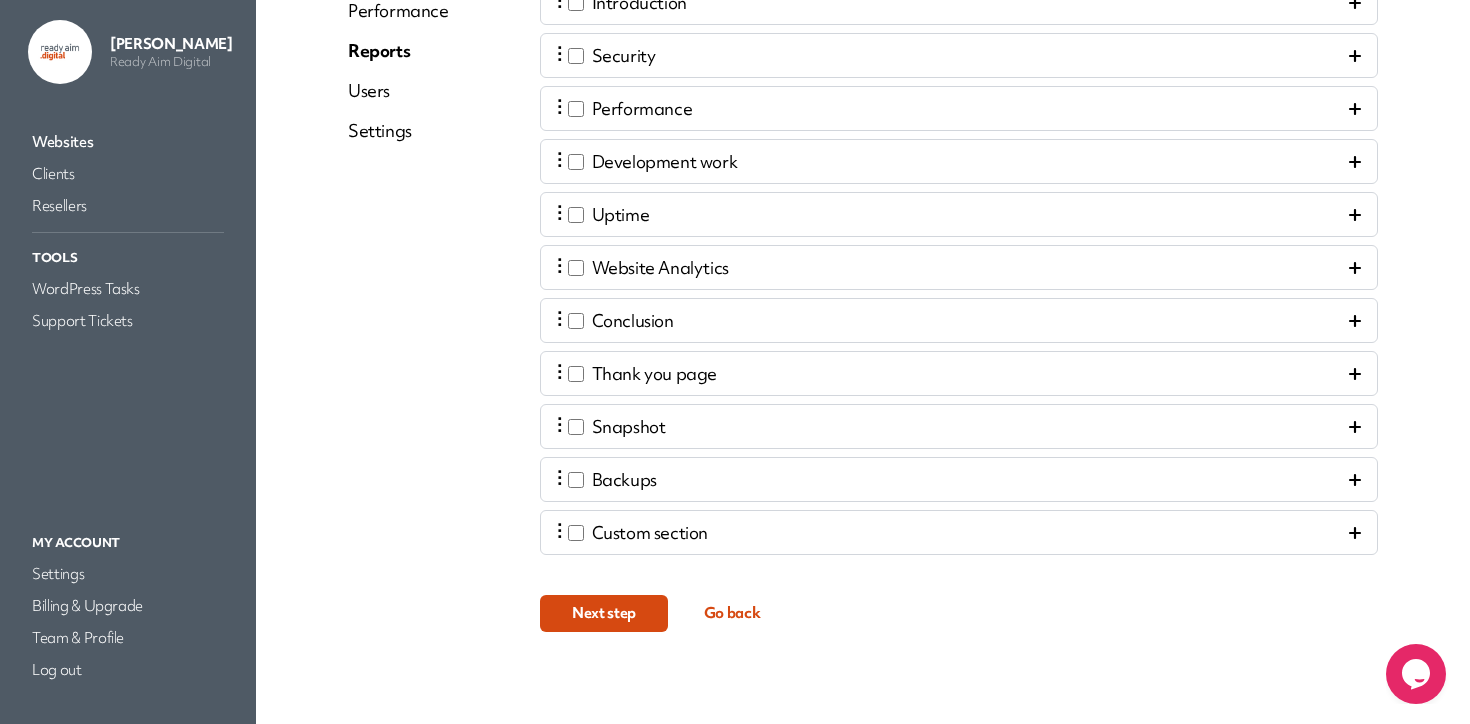 click on "Next step" at bounding box center (604, 613) 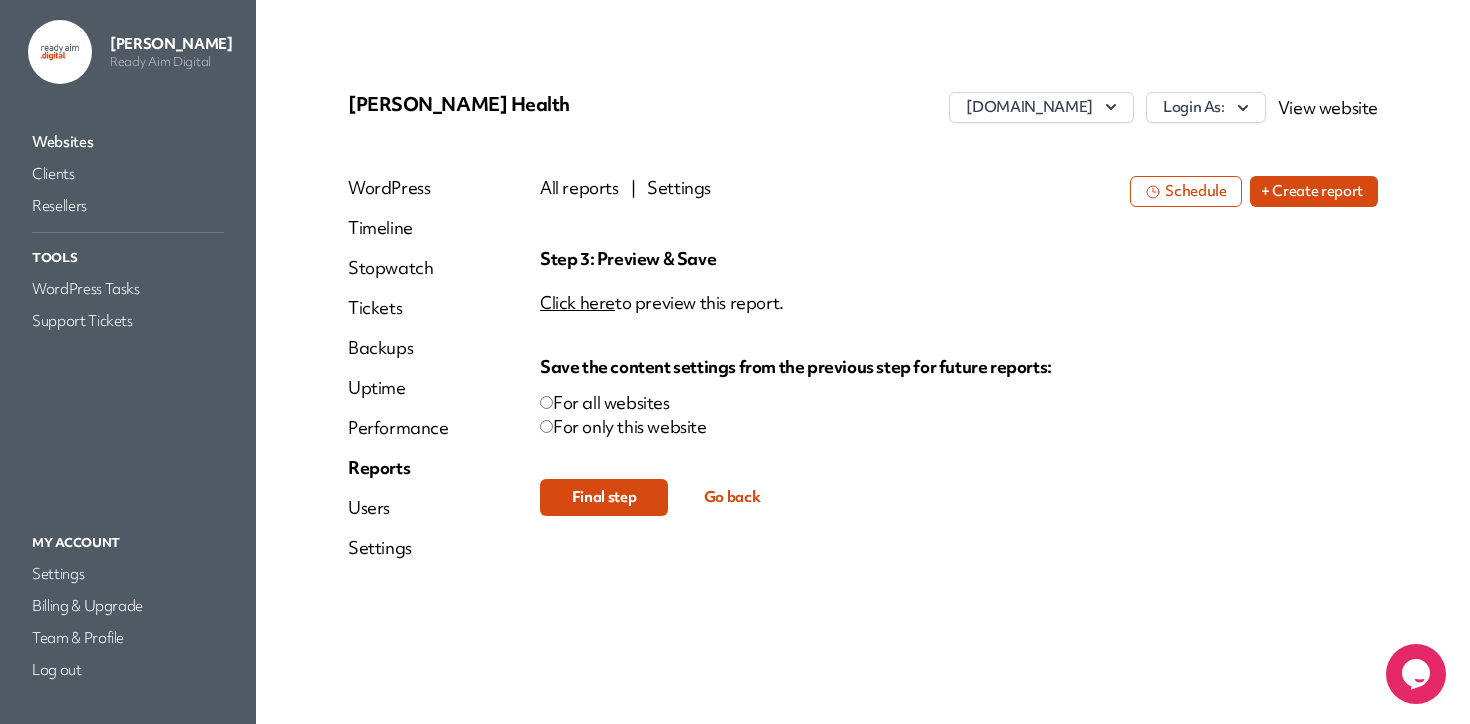 scroll, scrollTop: 0, scrollLeft: 0, axis: both 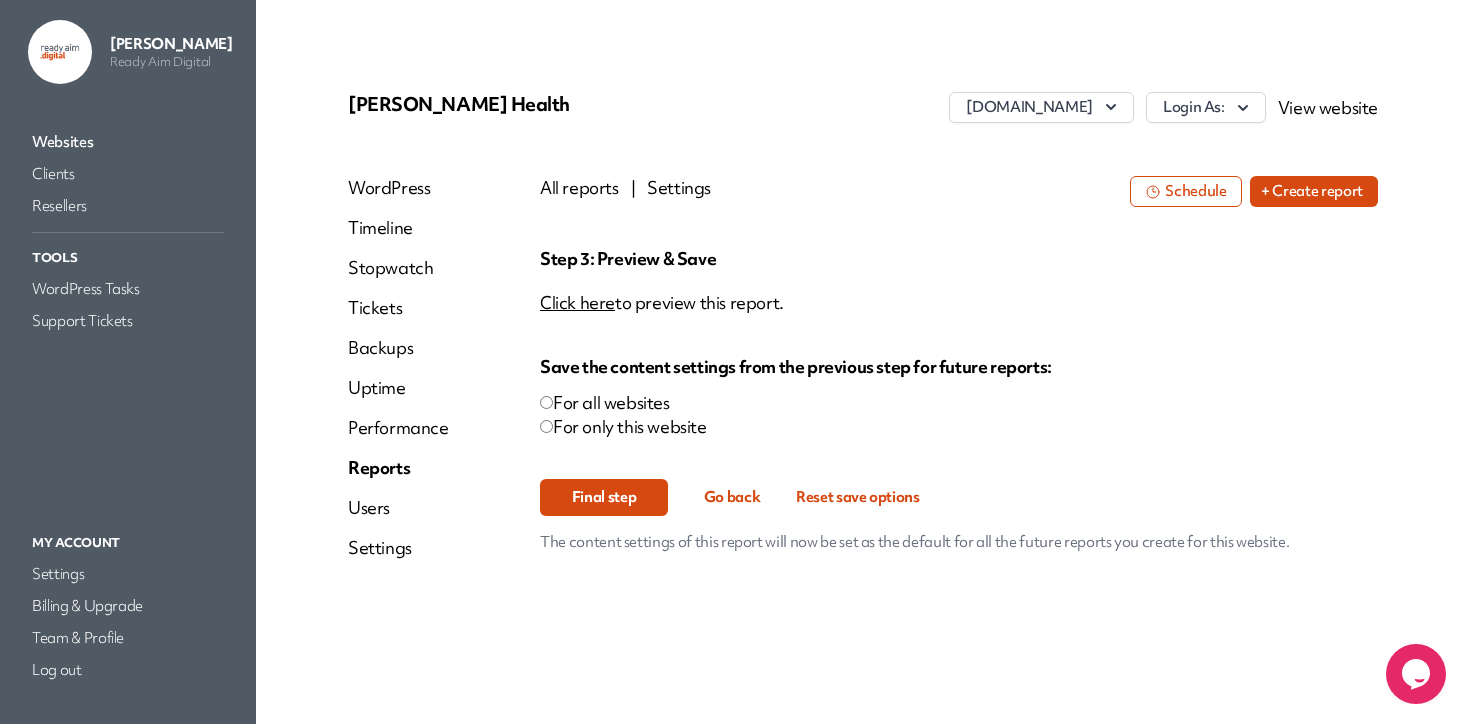 click on "Final step" at bounding box center [604, 497] 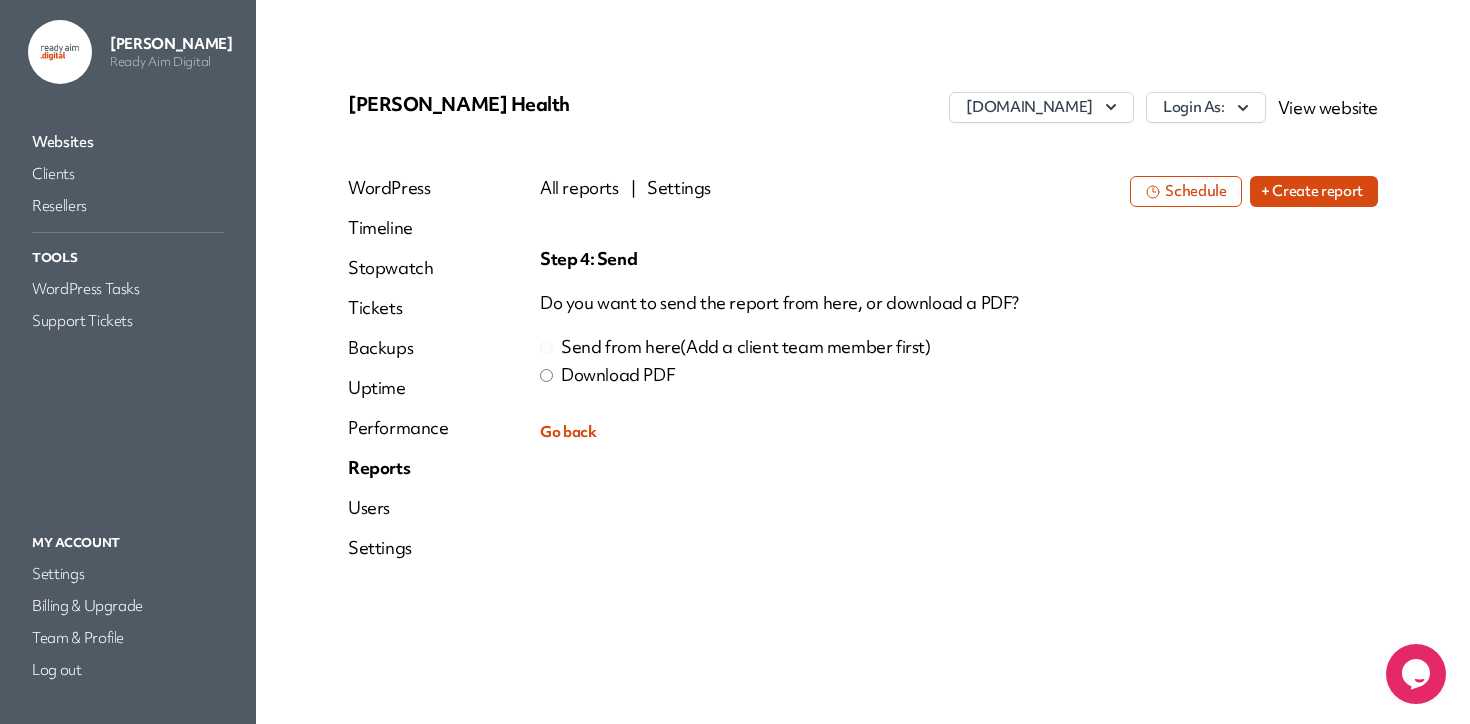click on "Download PDF" at bounding box center (618, 375) 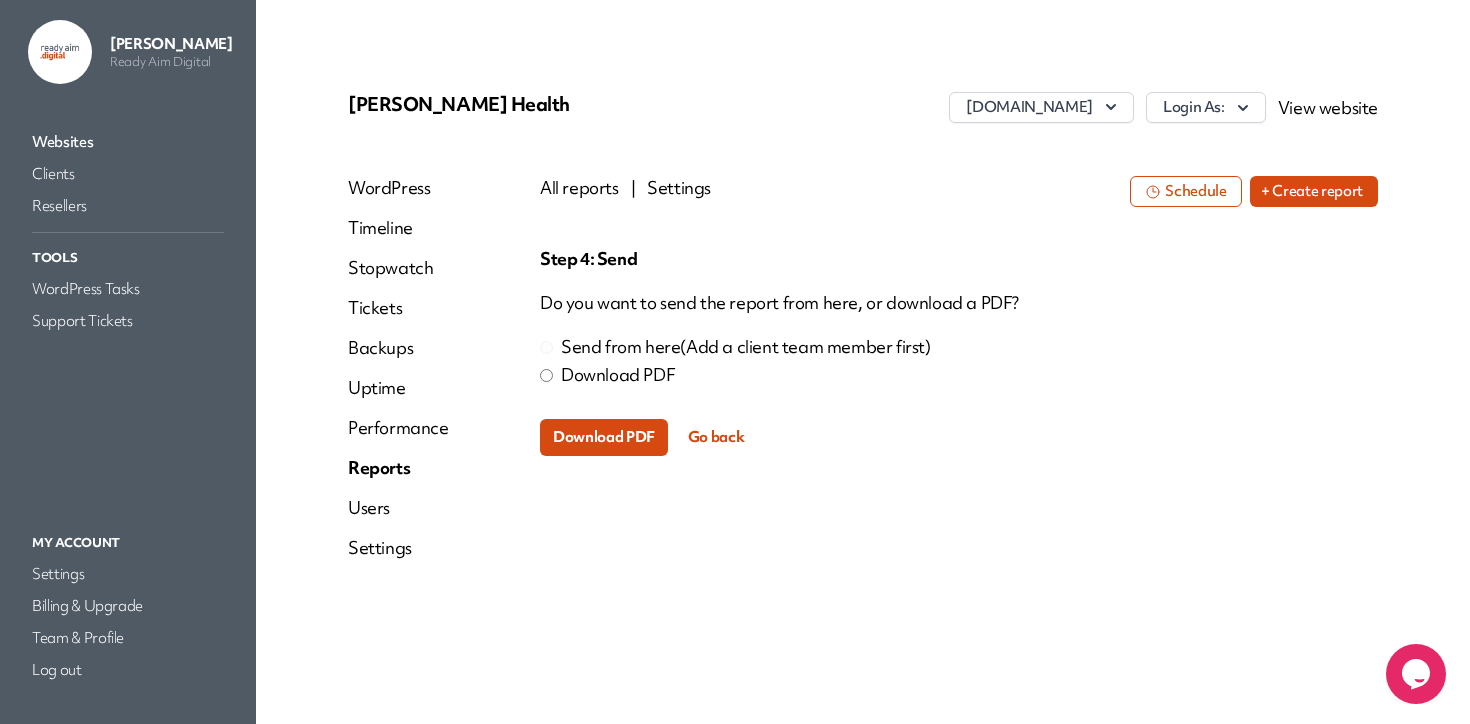 click on "Download PDF" at bounding box center (604, 437) 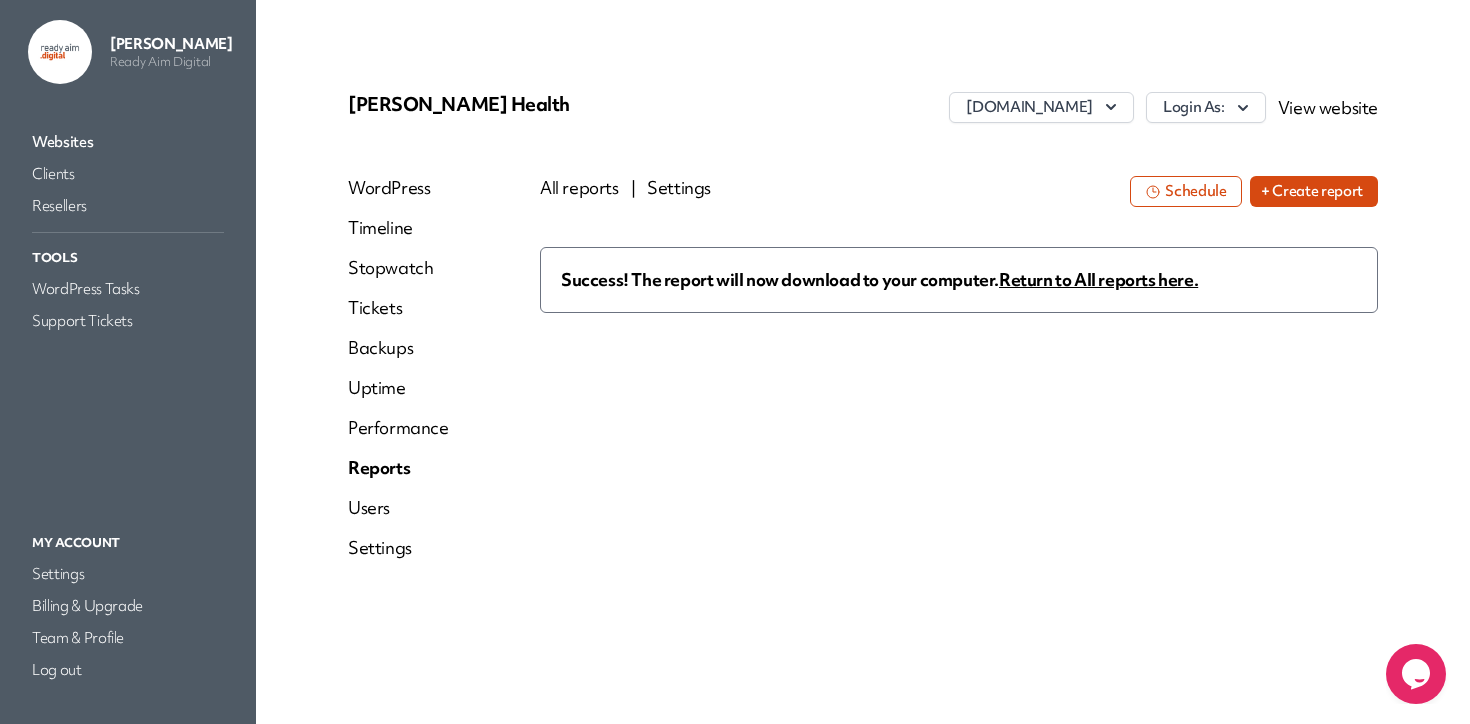 click on "All reports" at bounding box center (579, 188) 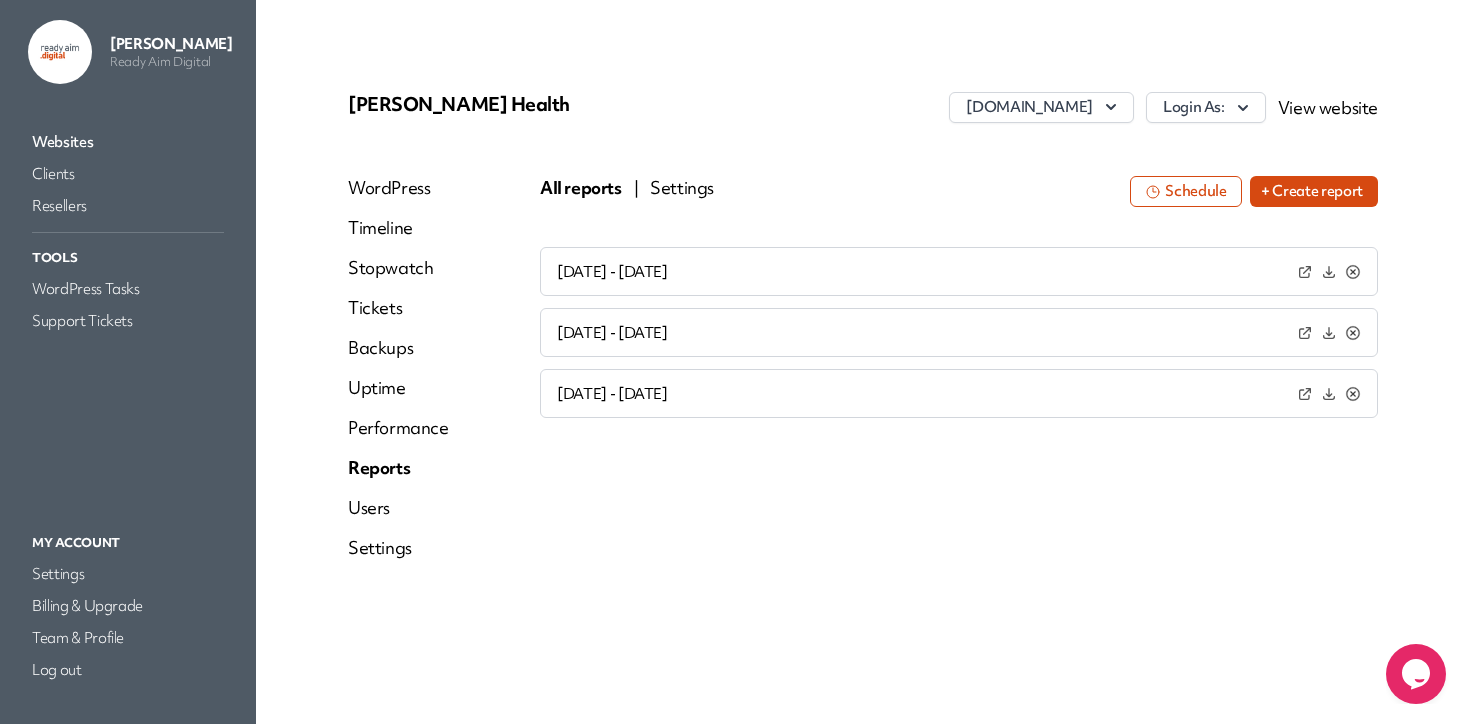 click 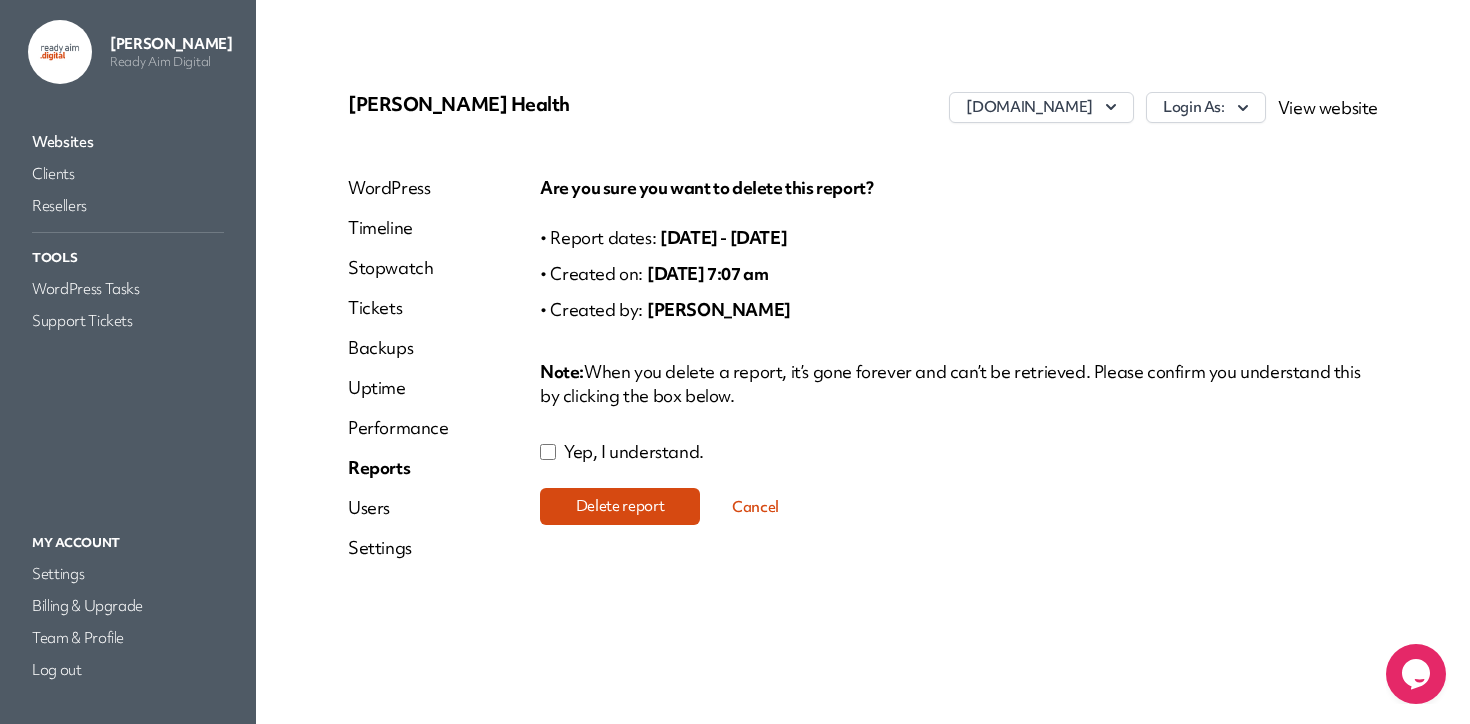 click on "Delete report" at bounding box center (620, 506) 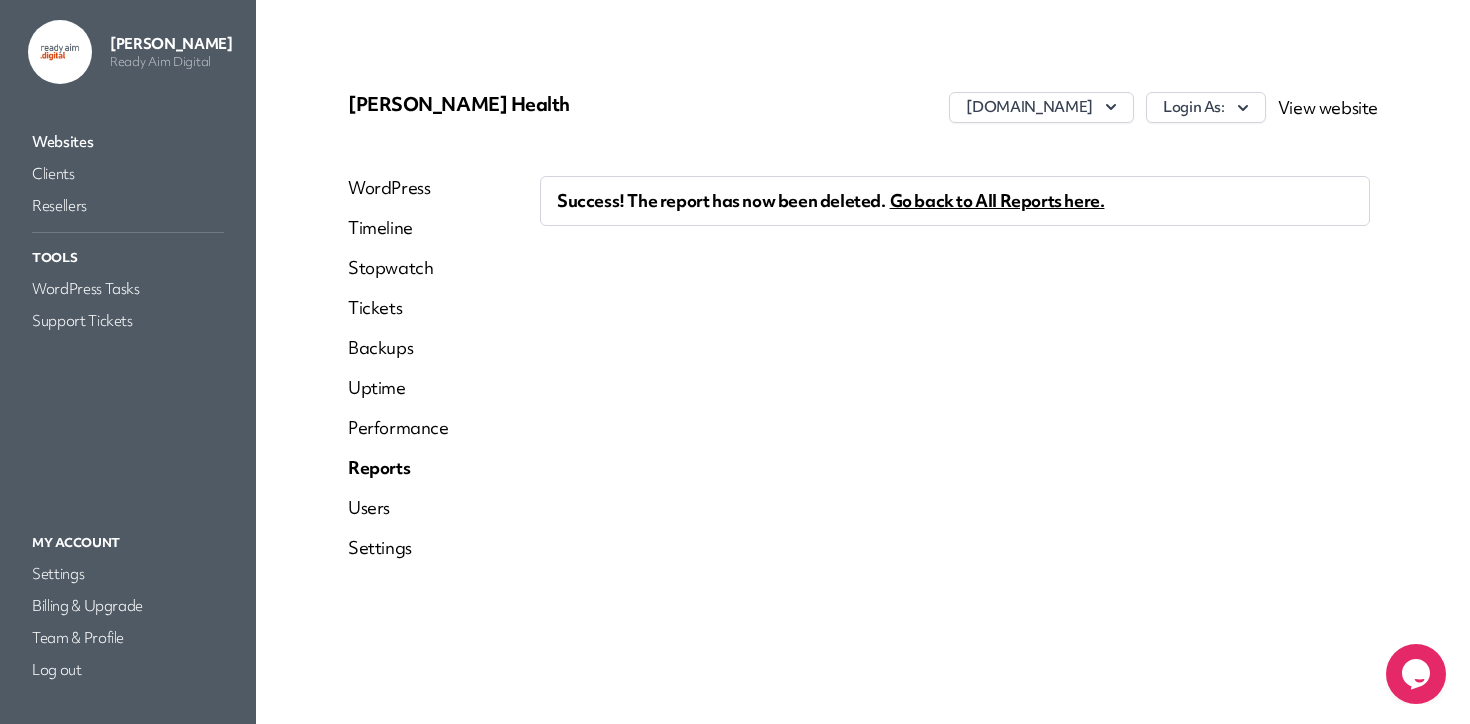 click on "Go back to All Reports here." at bounding box center [997, 201] 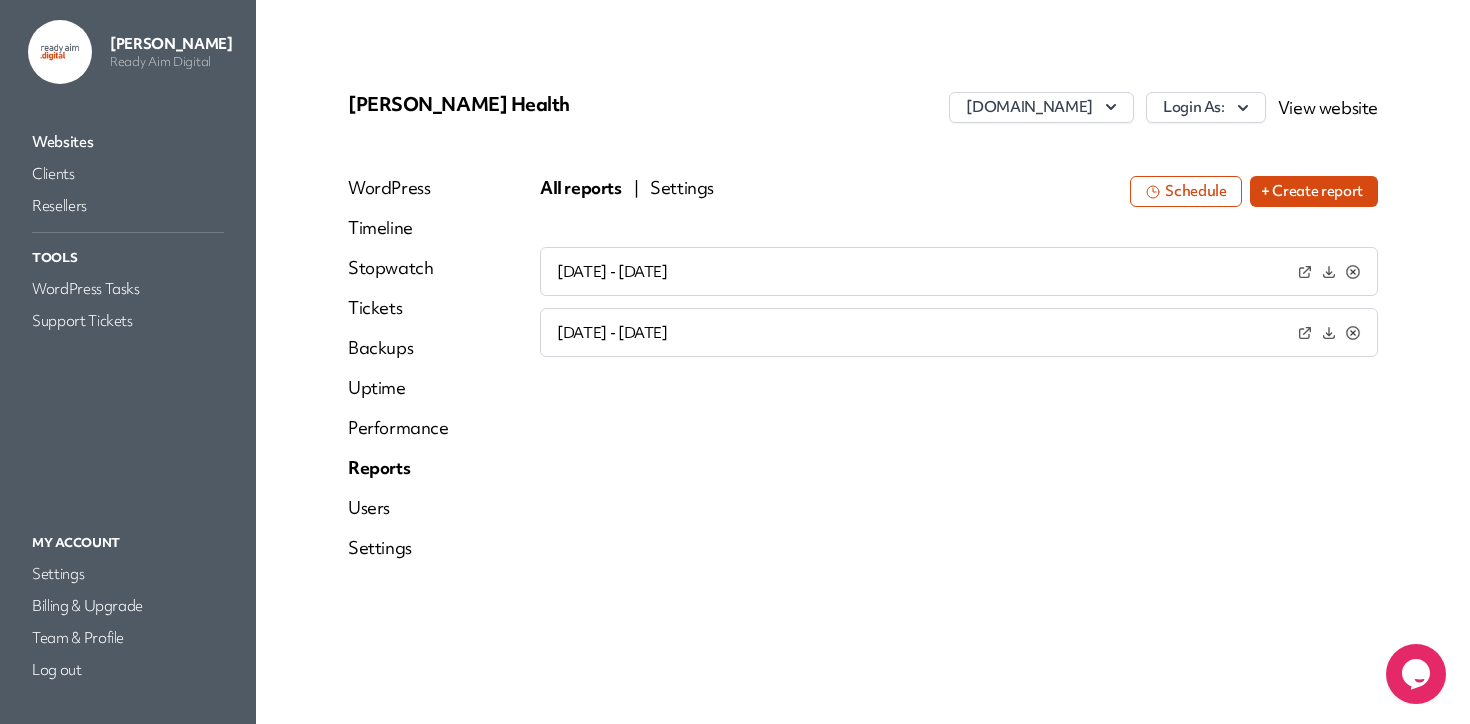 click on "+ Create report" at bounding box center [1314, 191] 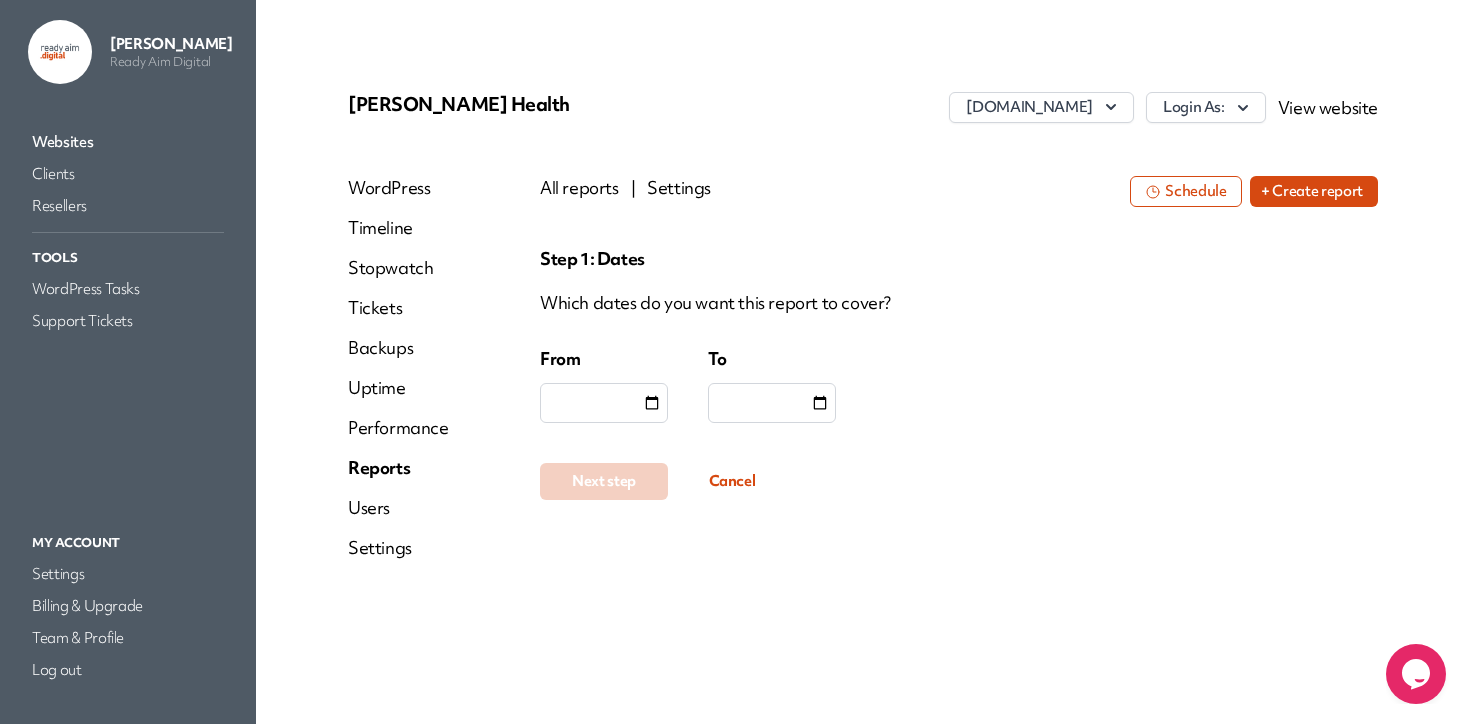 click at bounding box center (604, 403) 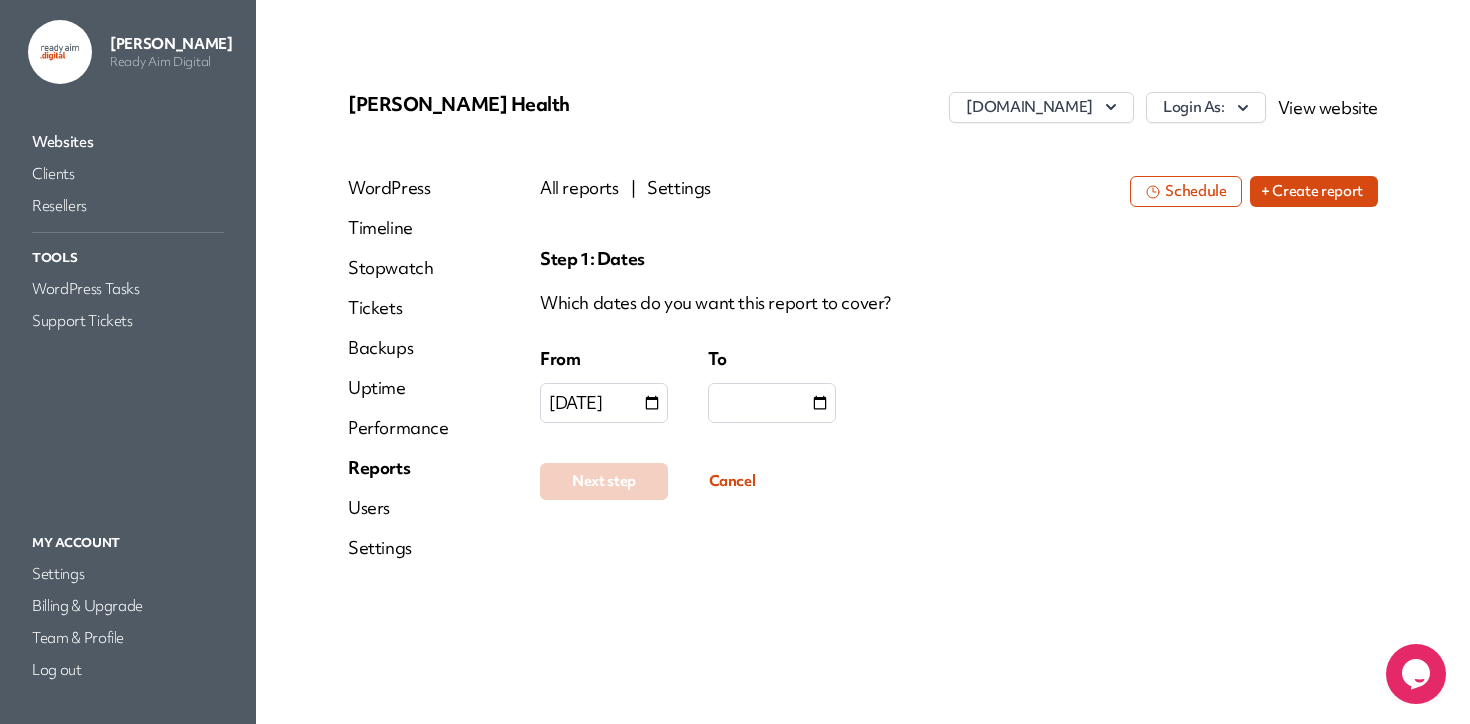 click on "[DATE]" at bounding box center [576, 403] 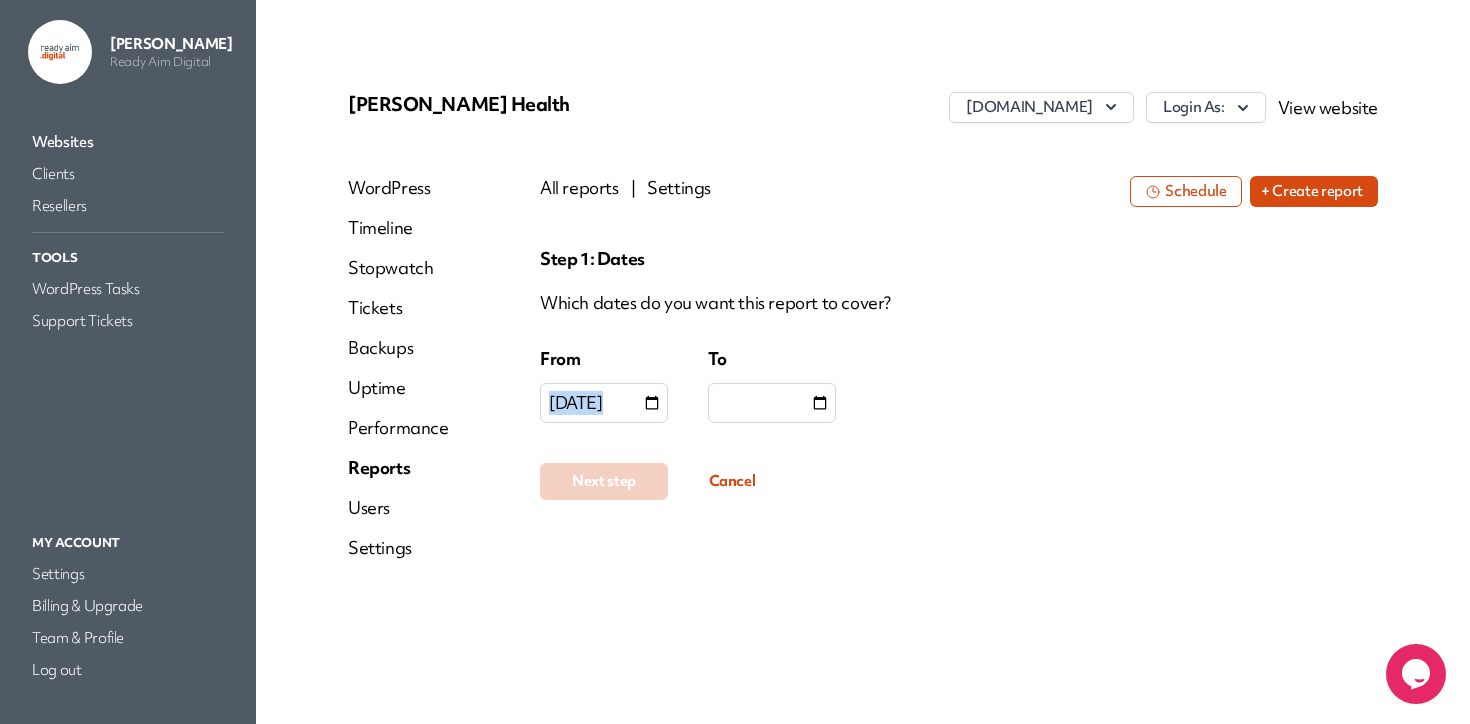 click on "[DATE]" at bounding box center [576, 403] 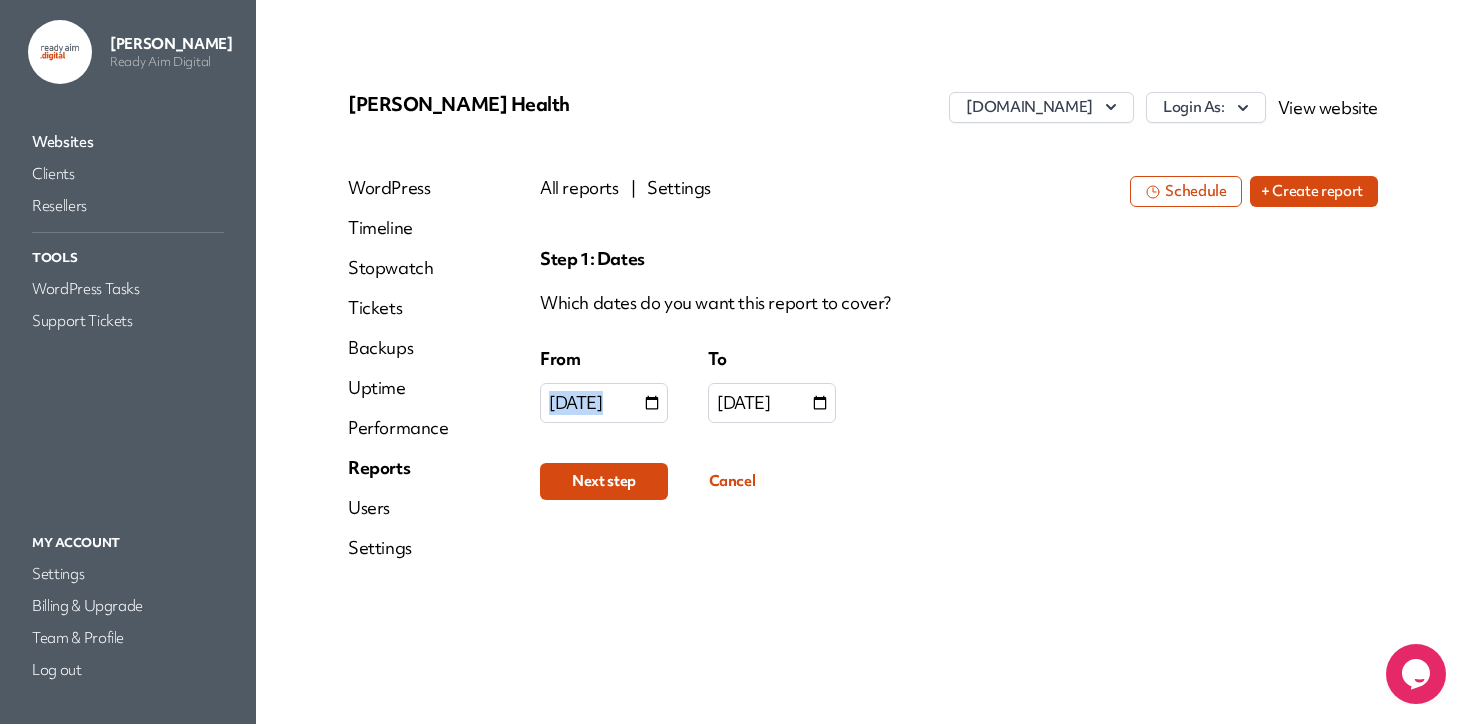 click on "Next step" at bounding box center (604, 481) 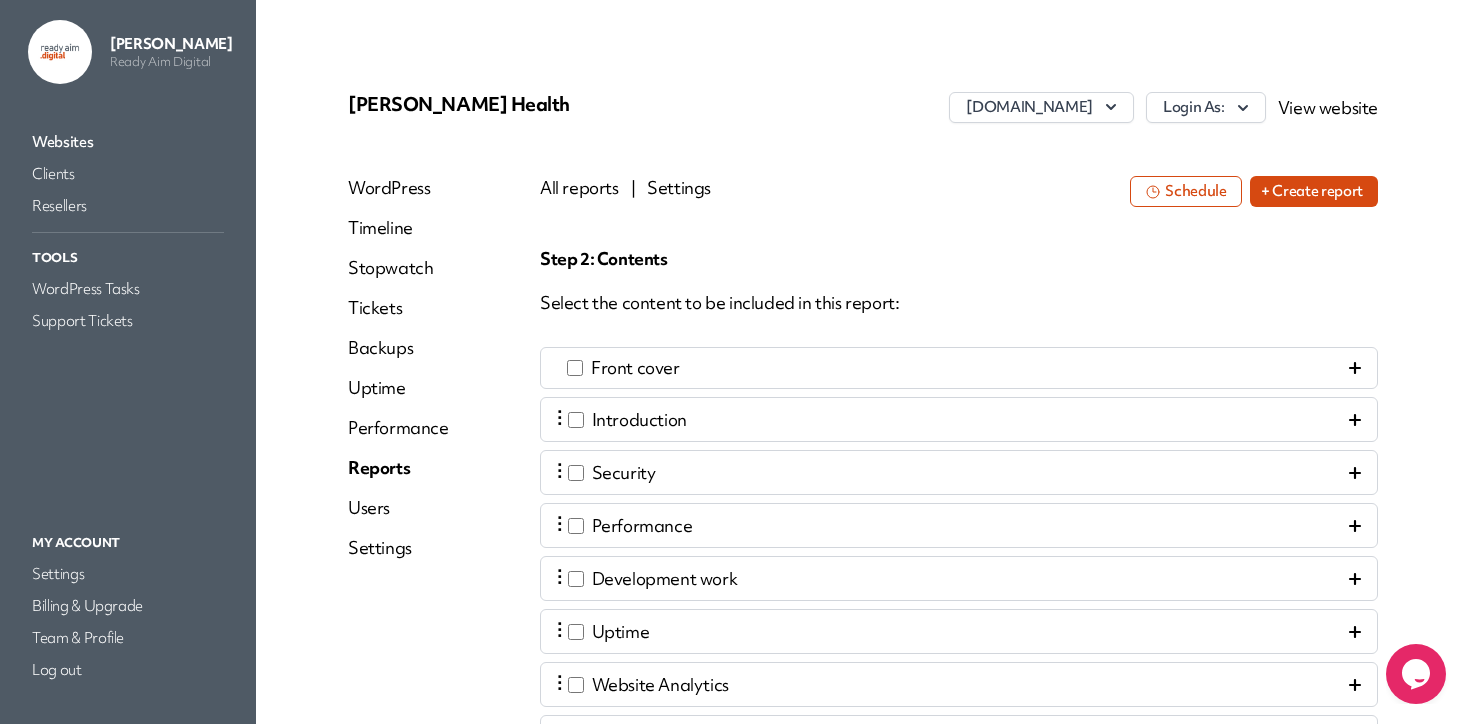 scroll, scrollTop: 417, scrollLeft: 0, axis: vertical 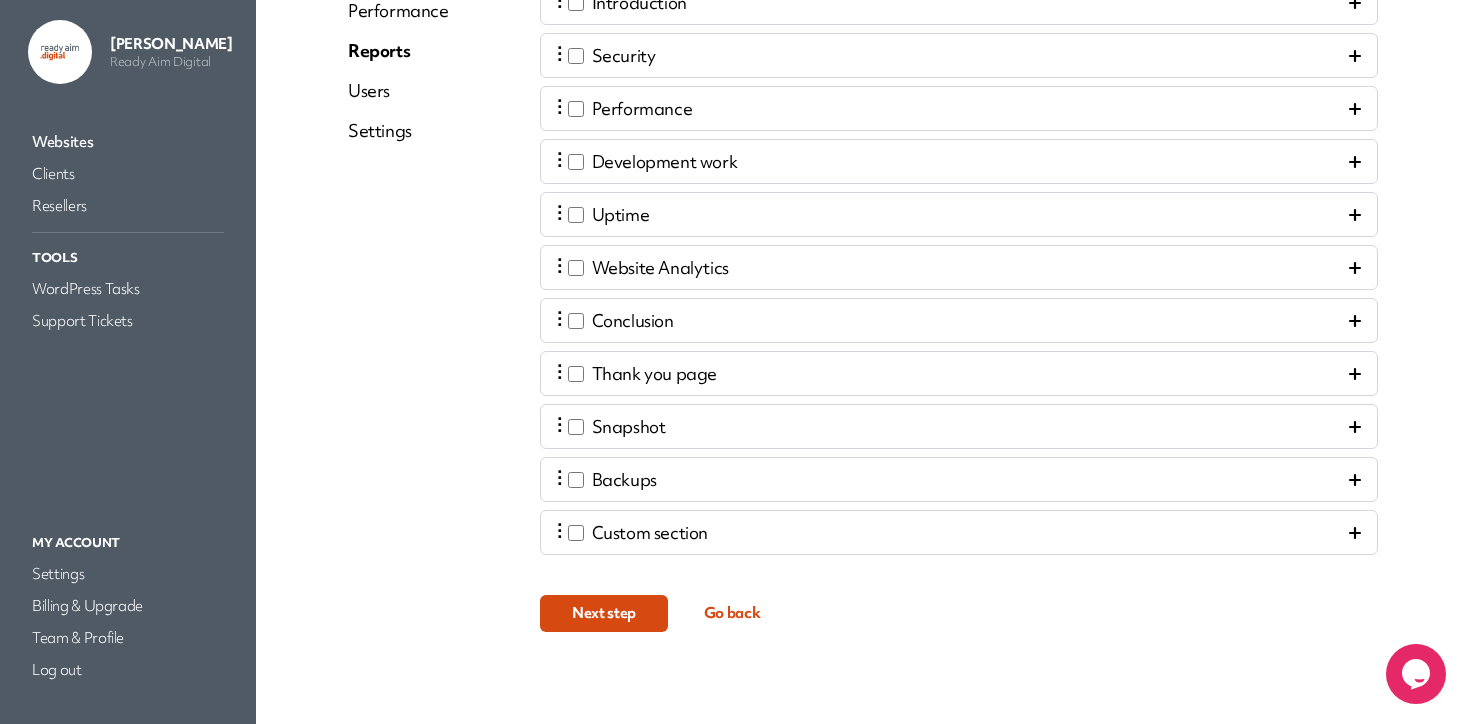 click on "Next step" at bounding box center (604, 613) 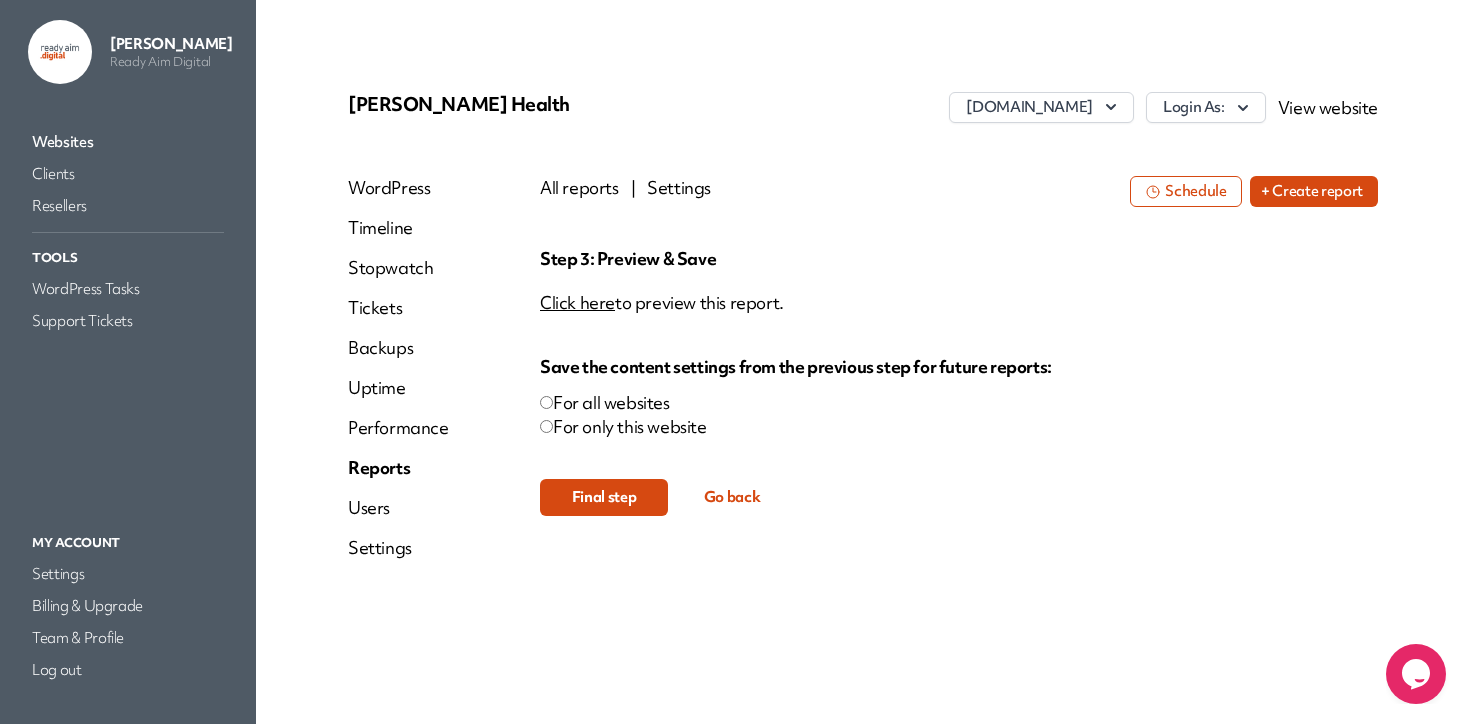 scroll, scrollTop: 0, scrollLeft: 0, axis: both 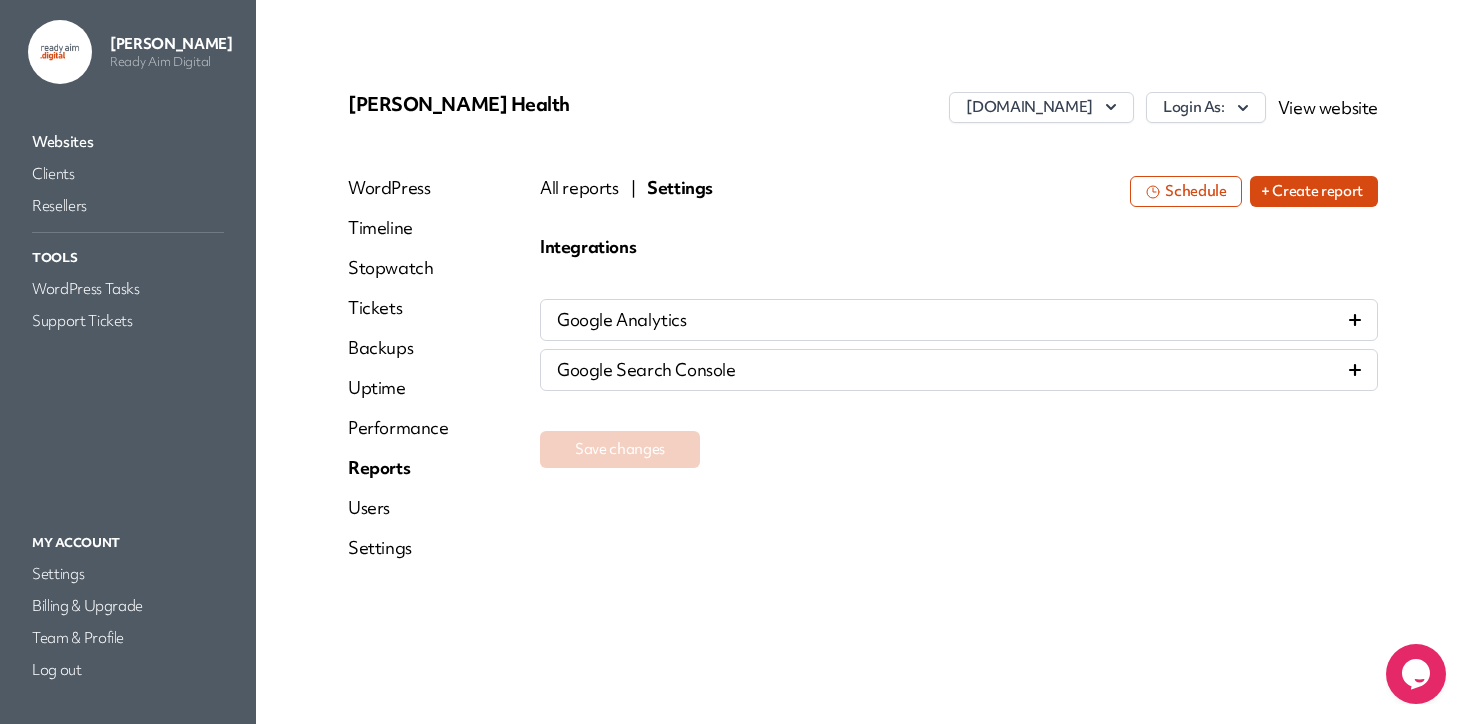 click on "Google Analytics" at bounding box center (959, 320) 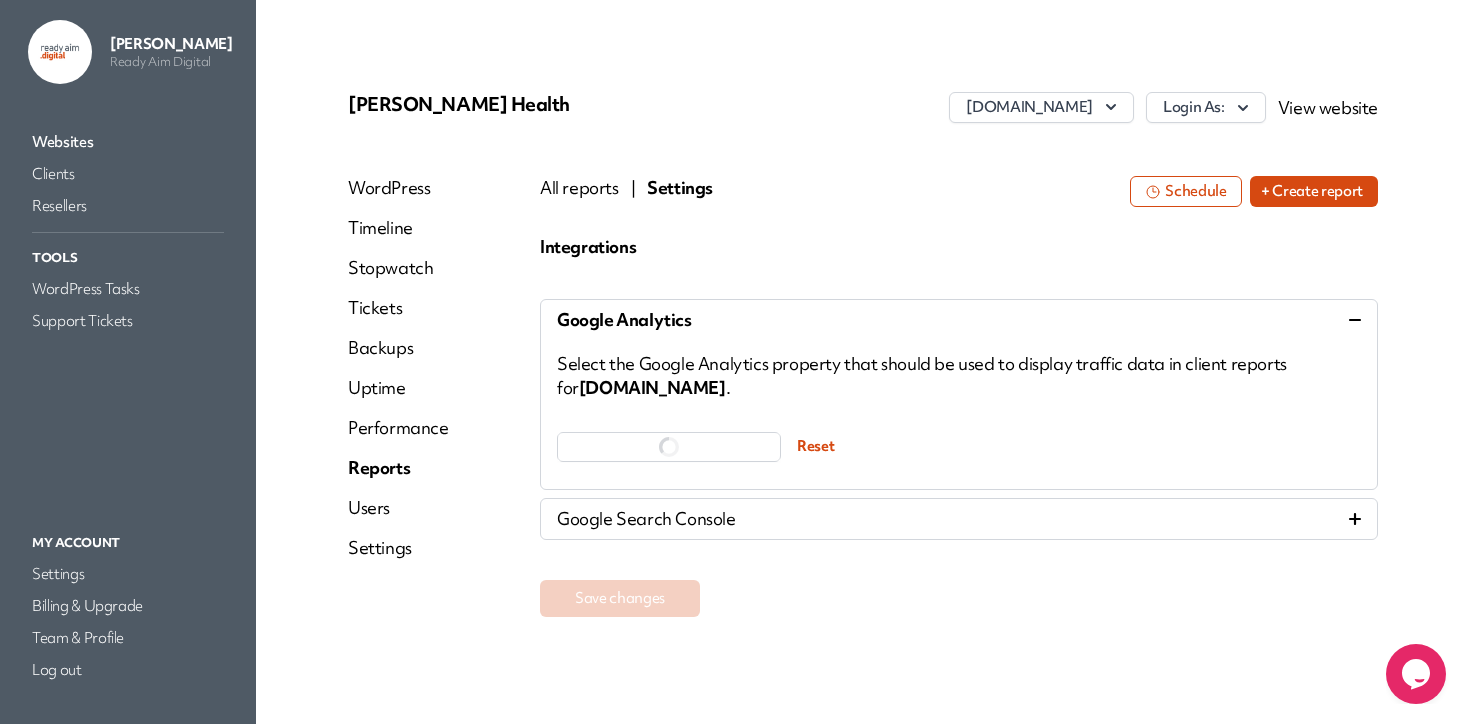 click on "Google Search Console" at bounding box center [959, 519] 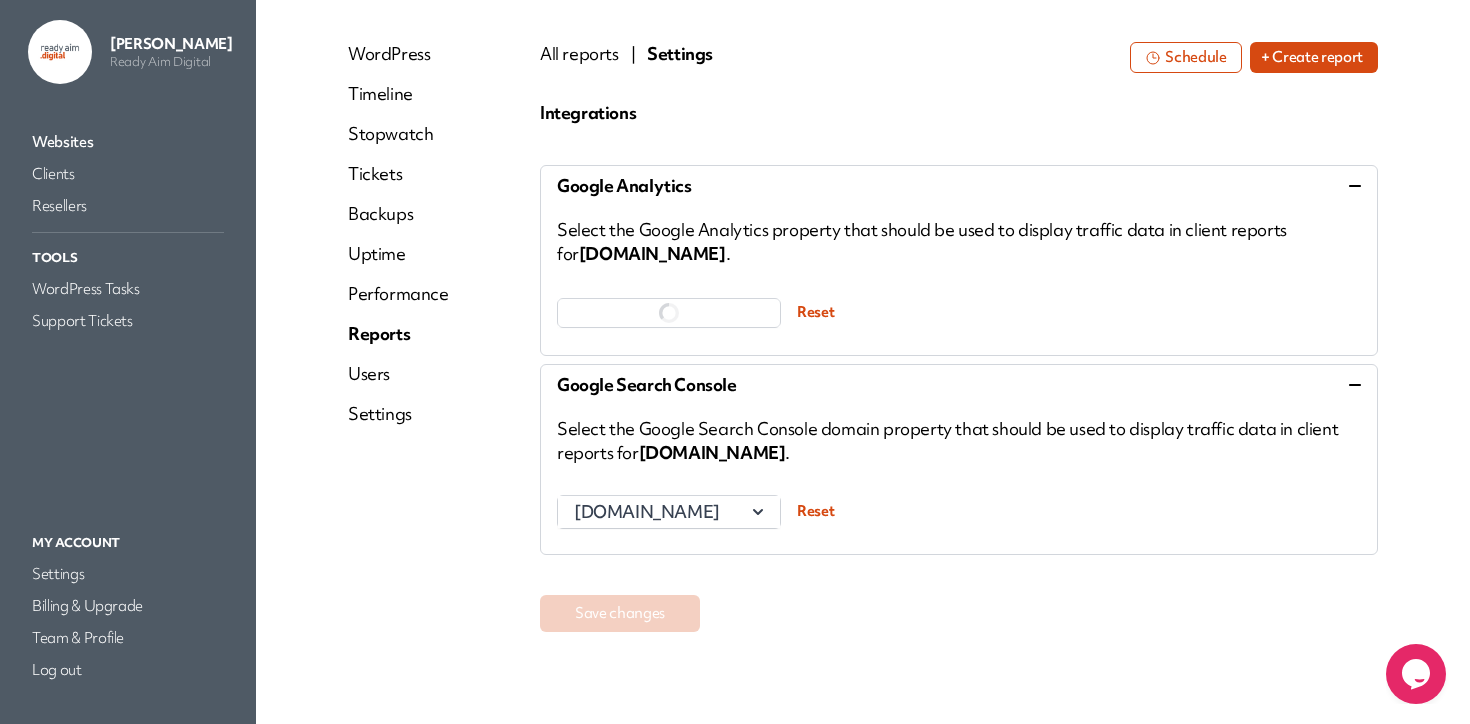 scroll, scrollTop: 0, scrollLeft: 0, axis: both 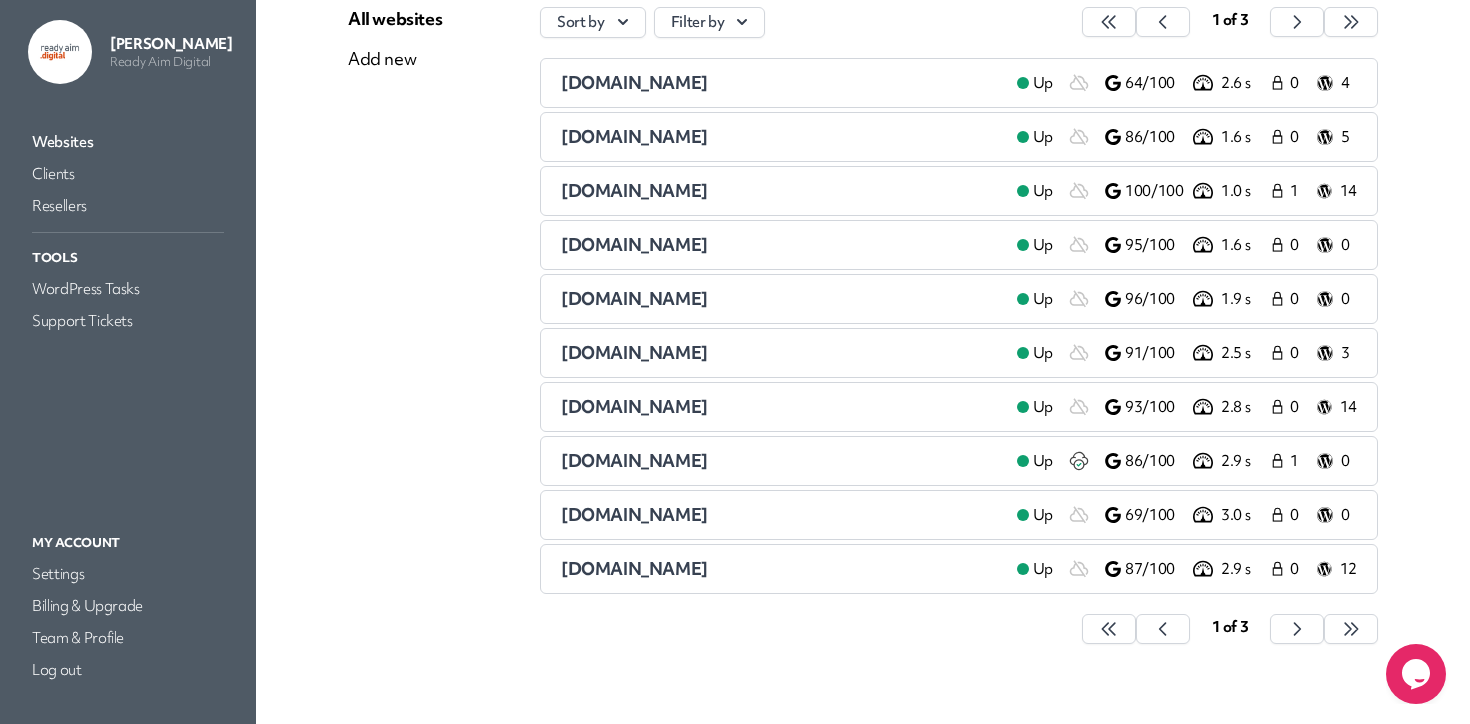click on "[DOMAIN_NAME]" at bounding box center [781, 515] 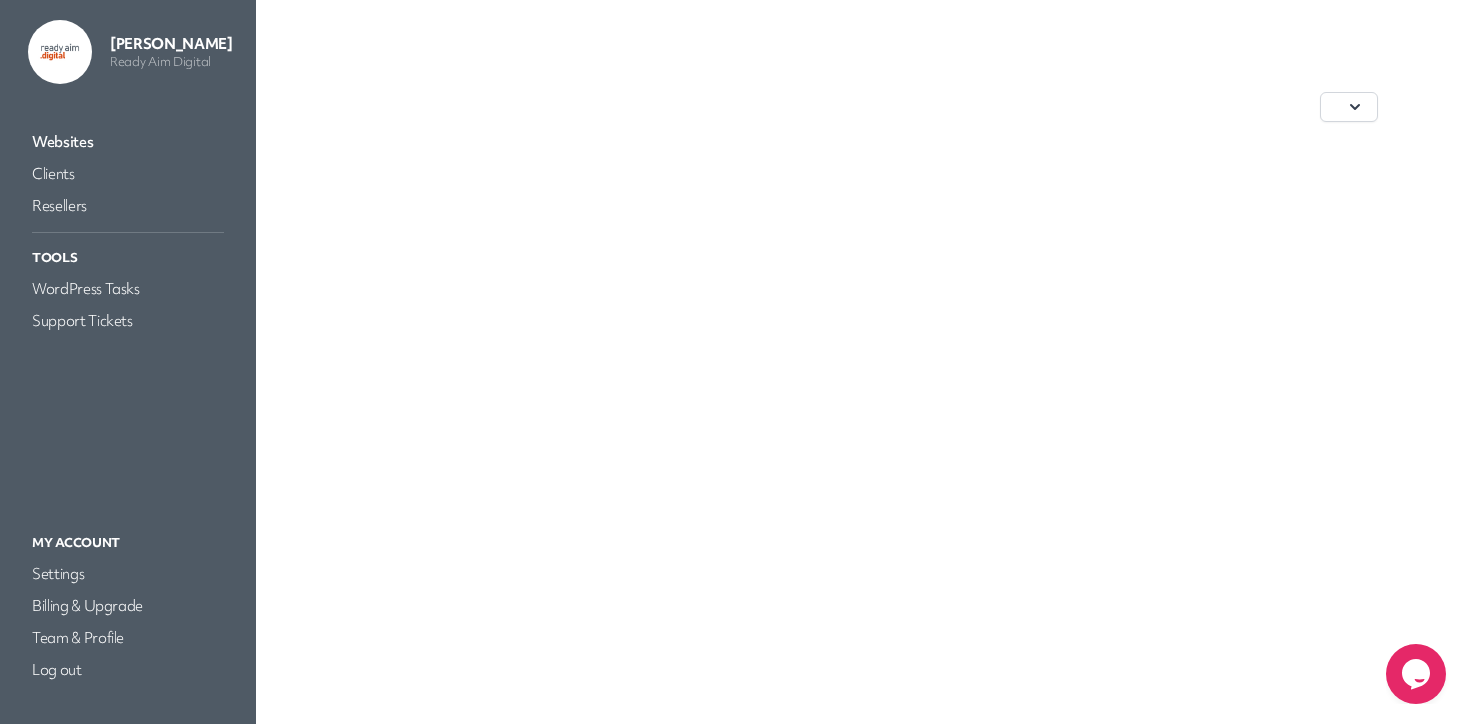 scroll, scrollTop: 0, scrollLeft: 0, axis: both 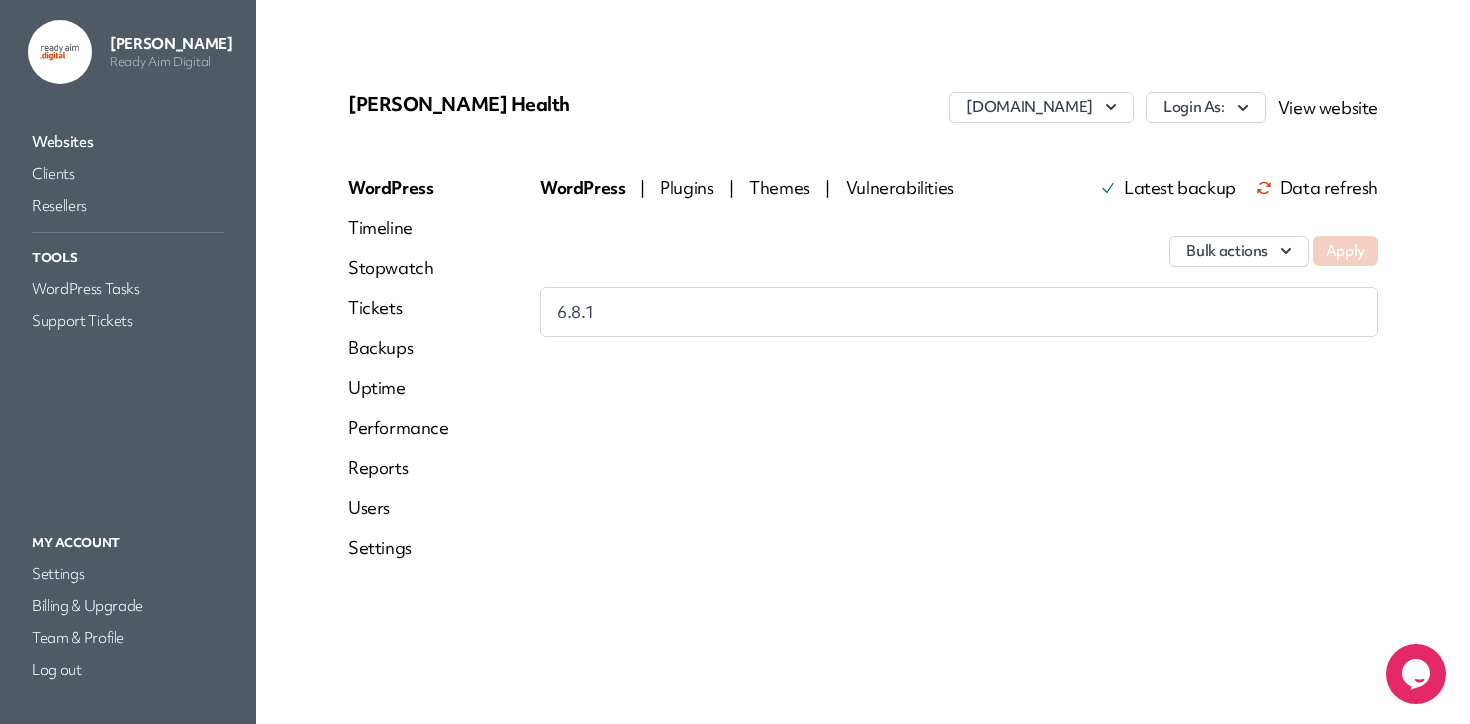 click on "Reports" at bounding box center (398, 468) 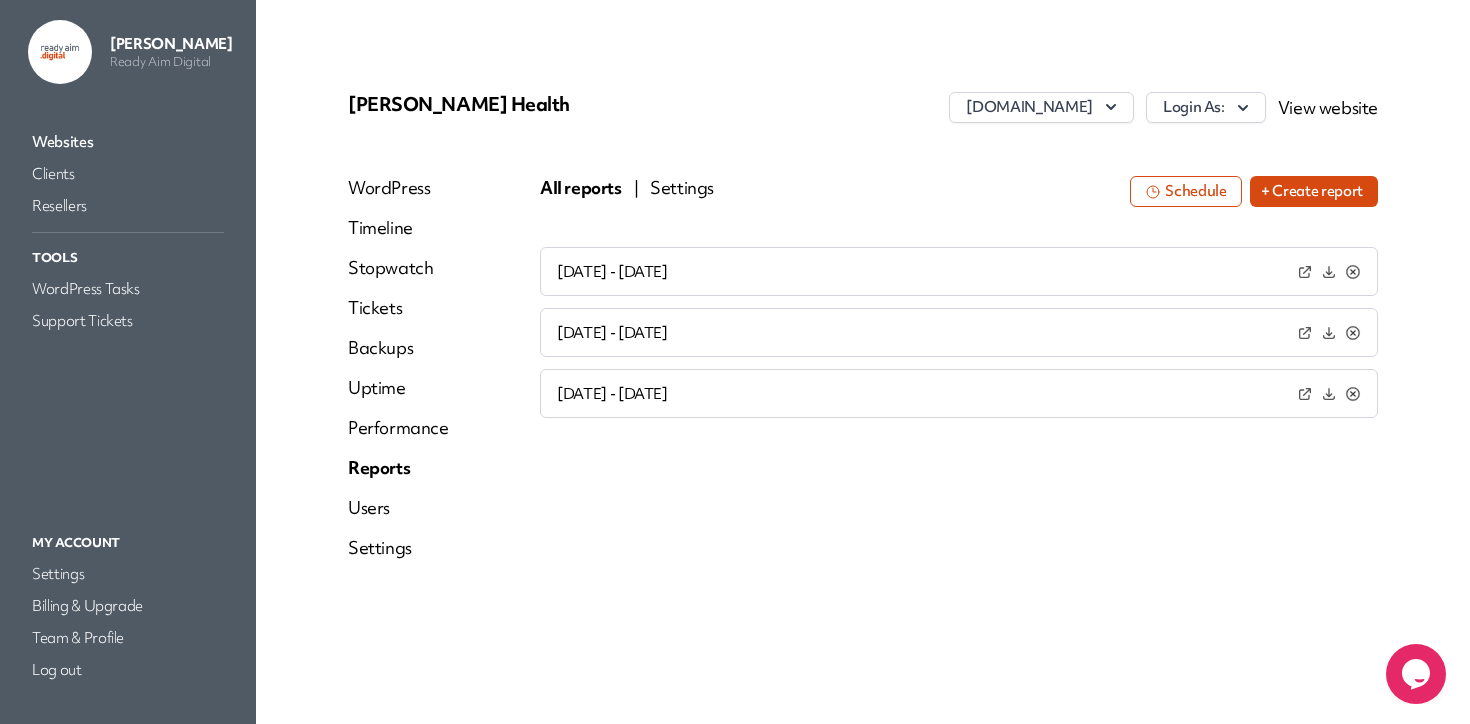 click on "+ Create report" at bounding box center [1314, 191] 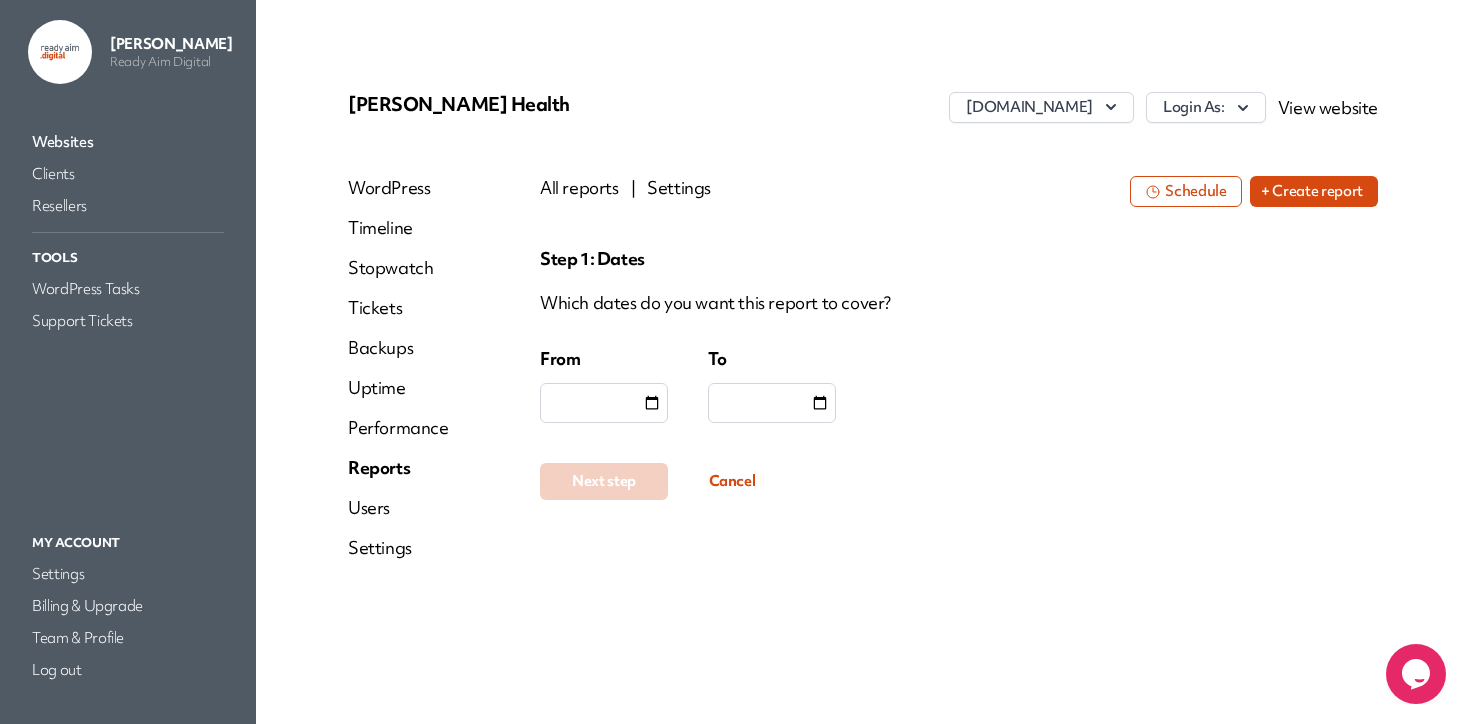 click at bounding box center (604, 403) 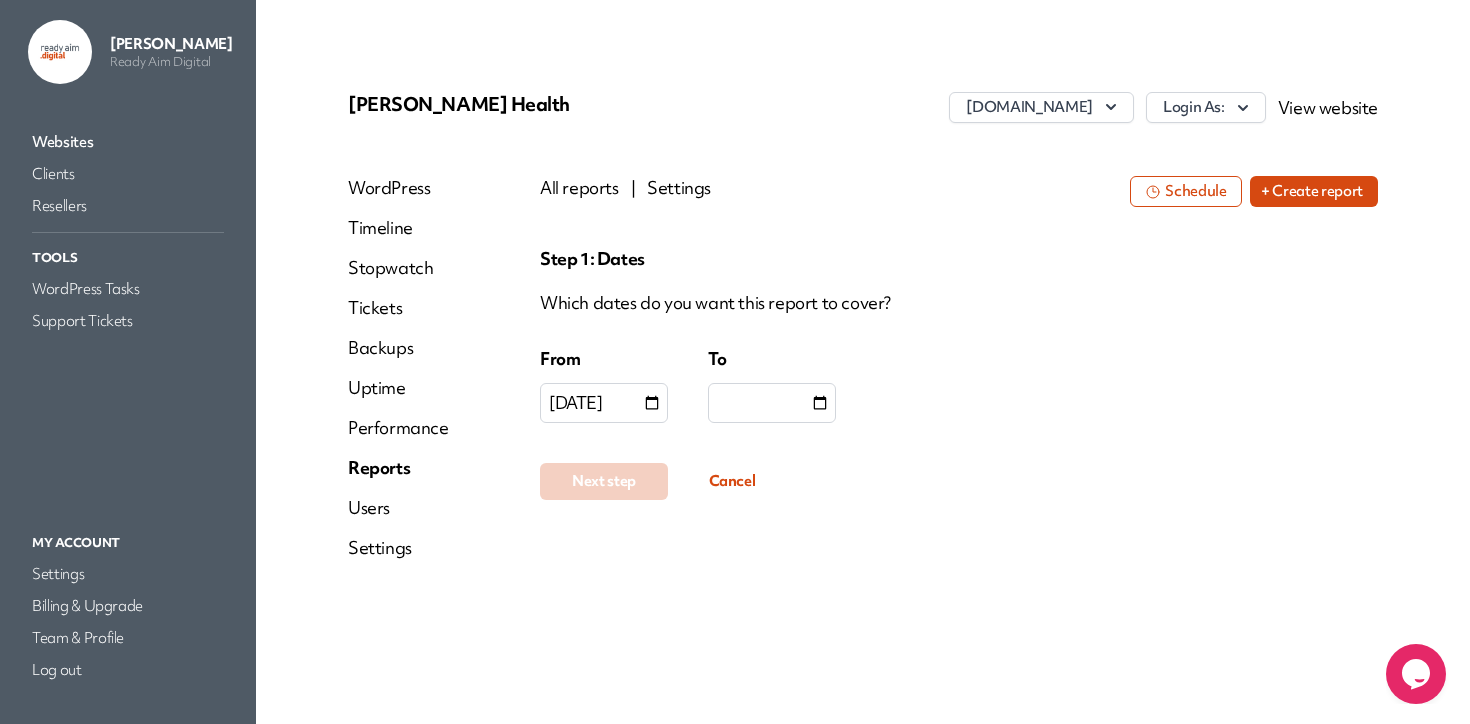 type on "**********" 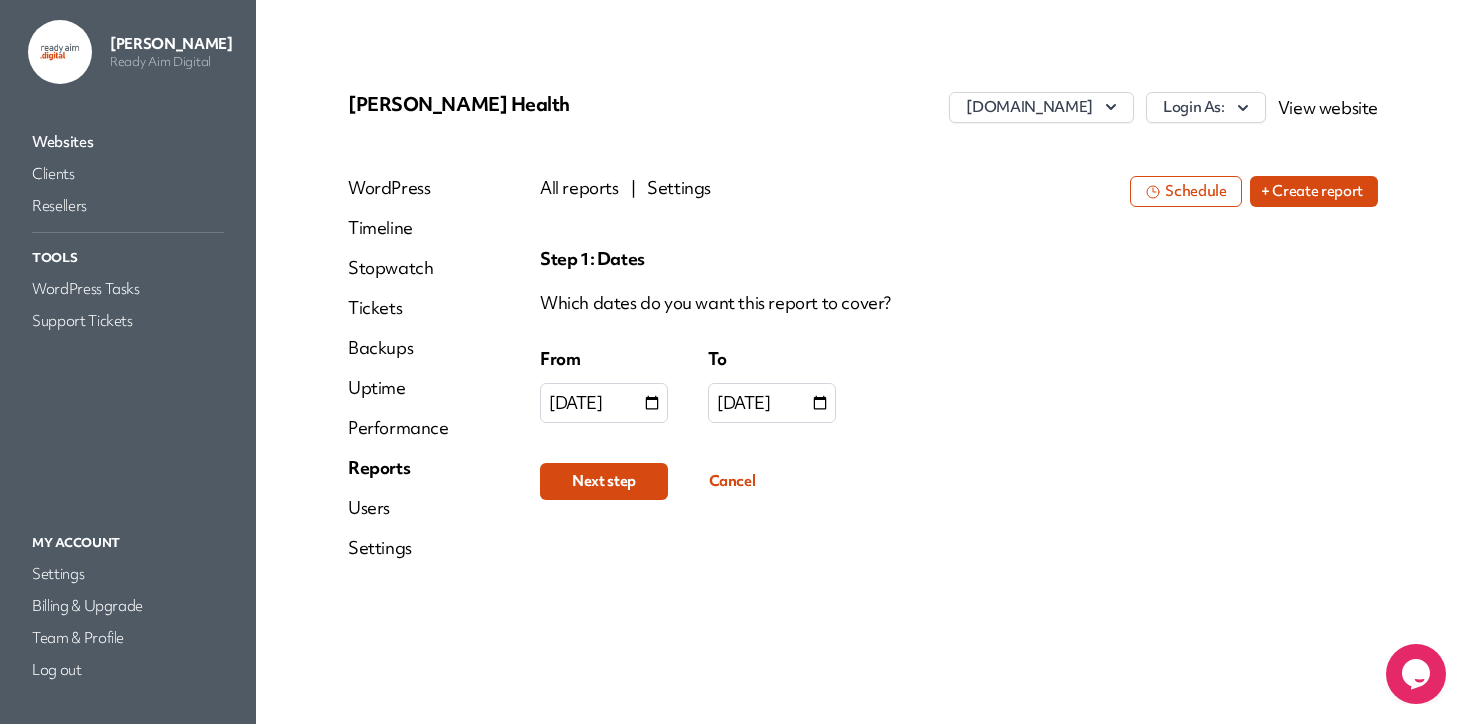 click on "Next step" at bounding box center [604, 481] 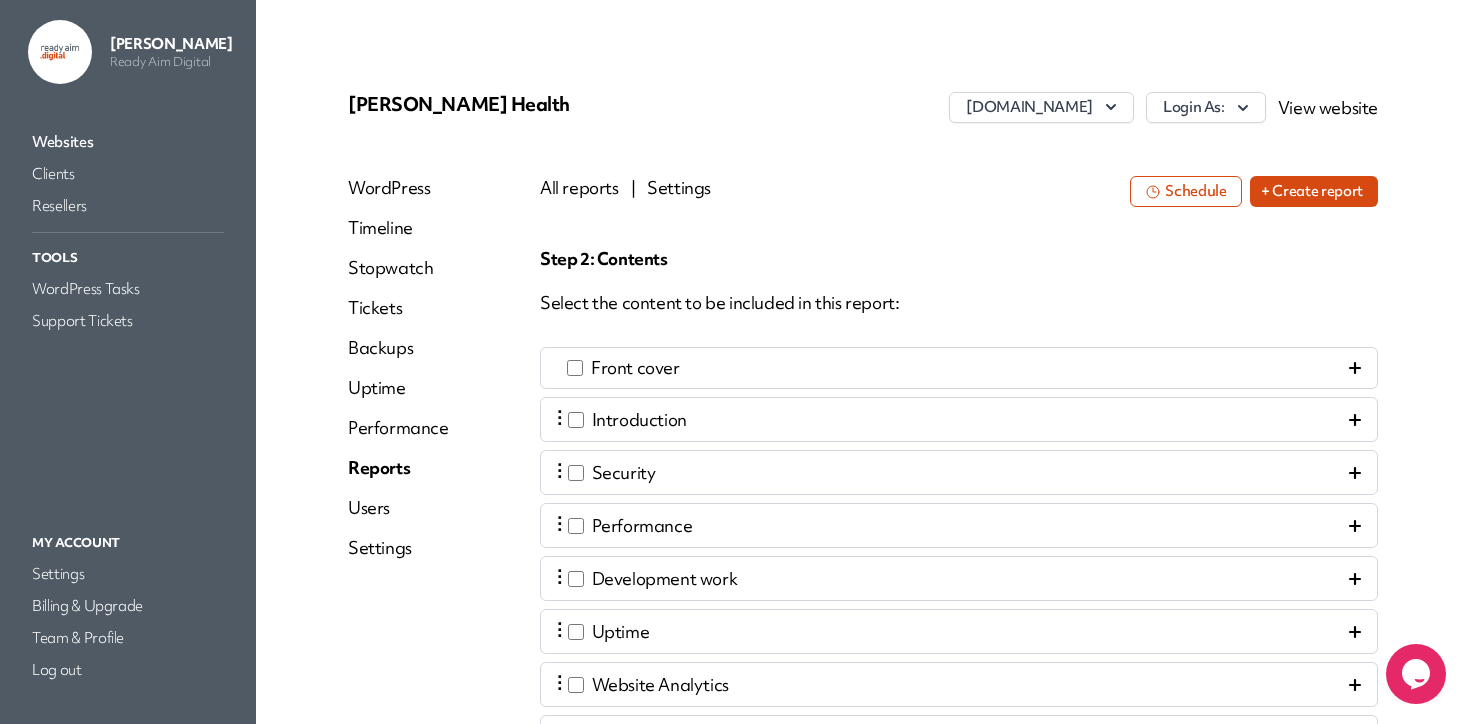 click 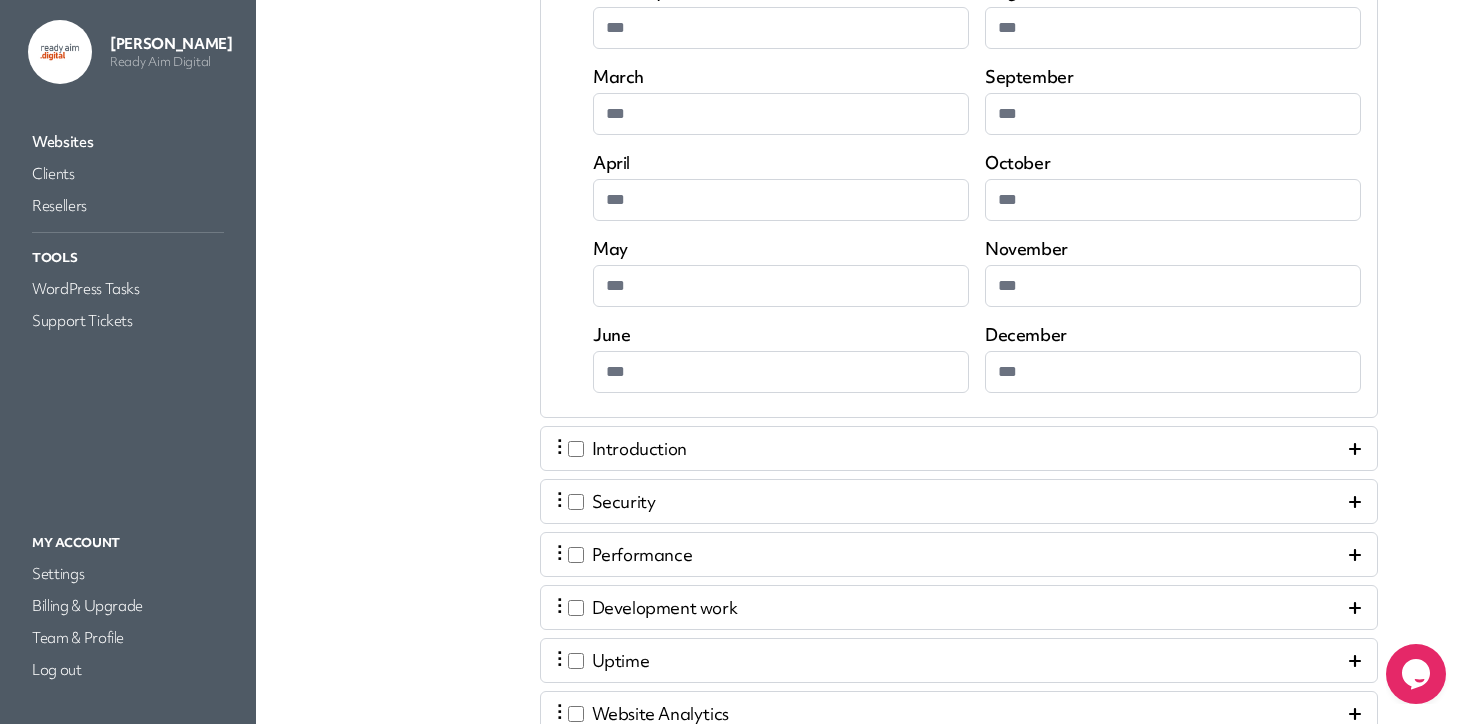 scroll, scrollTop: 750, scrollLeft: 0, axis: vertical 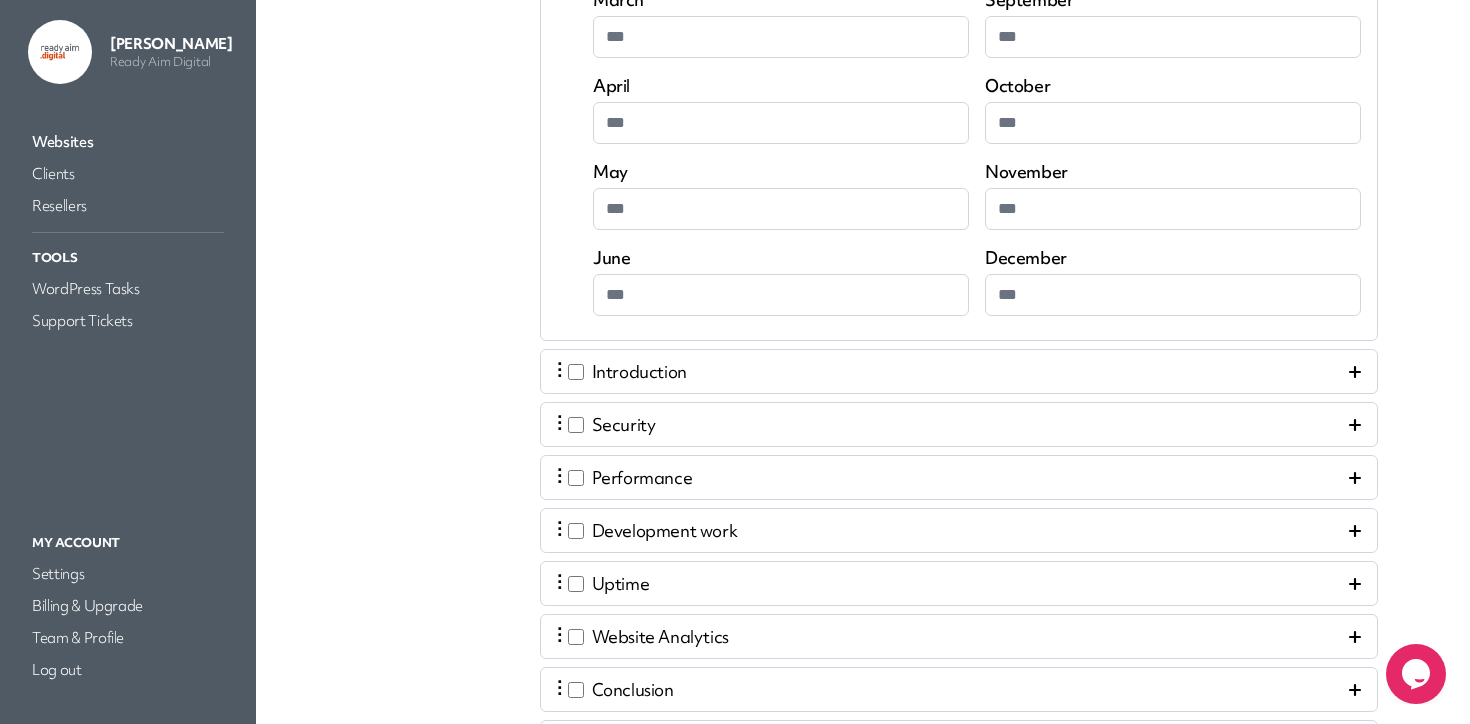 click 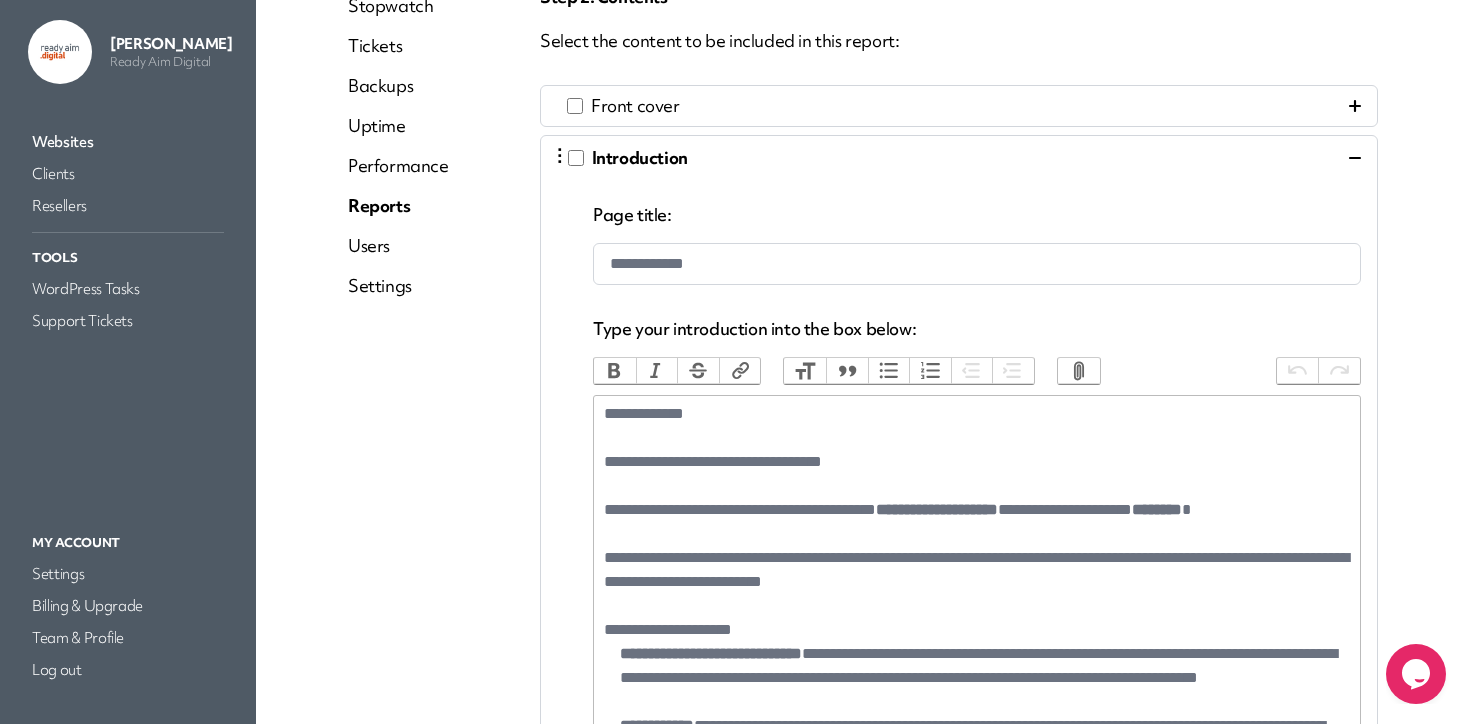 scroll, scrollTop: 310, scrollLeft: 0, axis: vertical 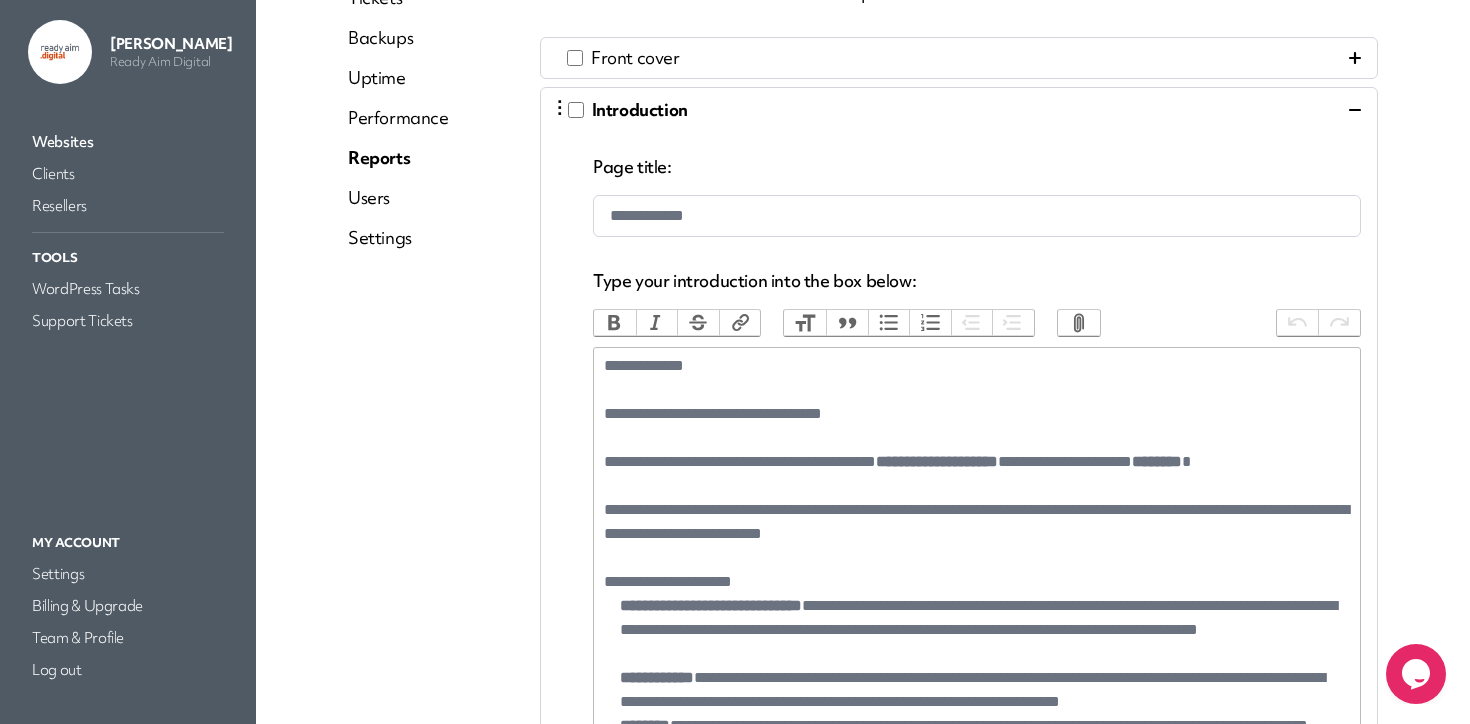 click on "Front cover" at bounding box center [959, 58] 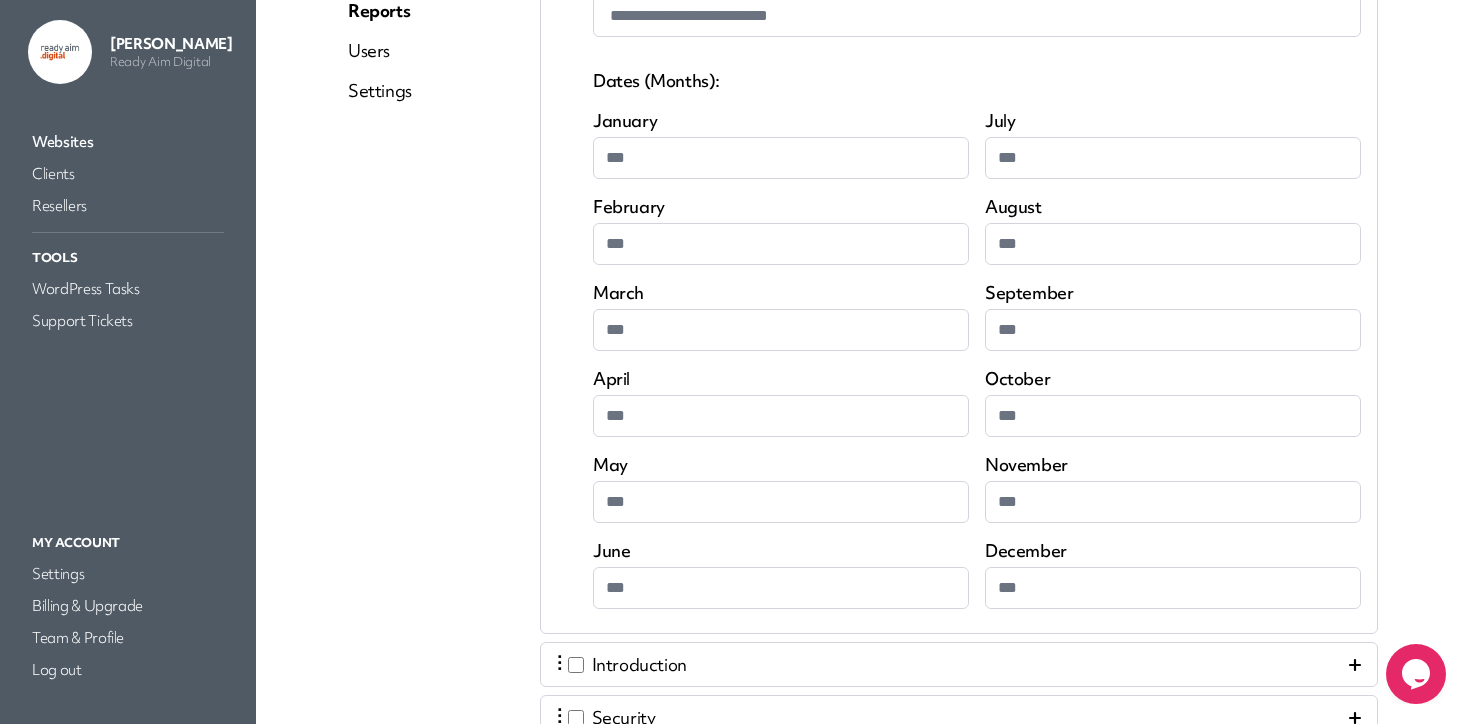 click on "January   ***   July   ***   February   ***   August   ***   March   ***   September   ***   April   ***   October   ***   May   ***   November   ***   June   ***   December   ***" at bounding box center [977, 359] 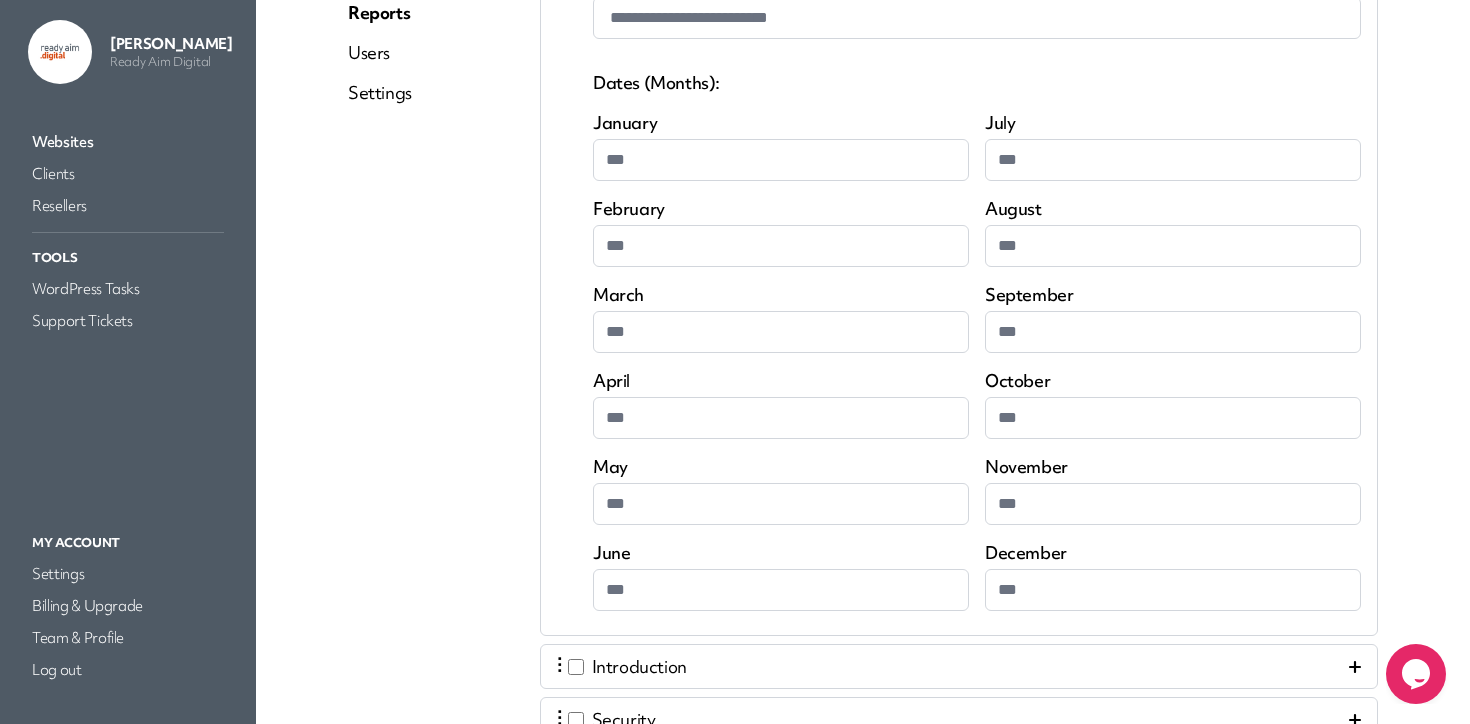 click on "***" at bounding box center [1173, 418] 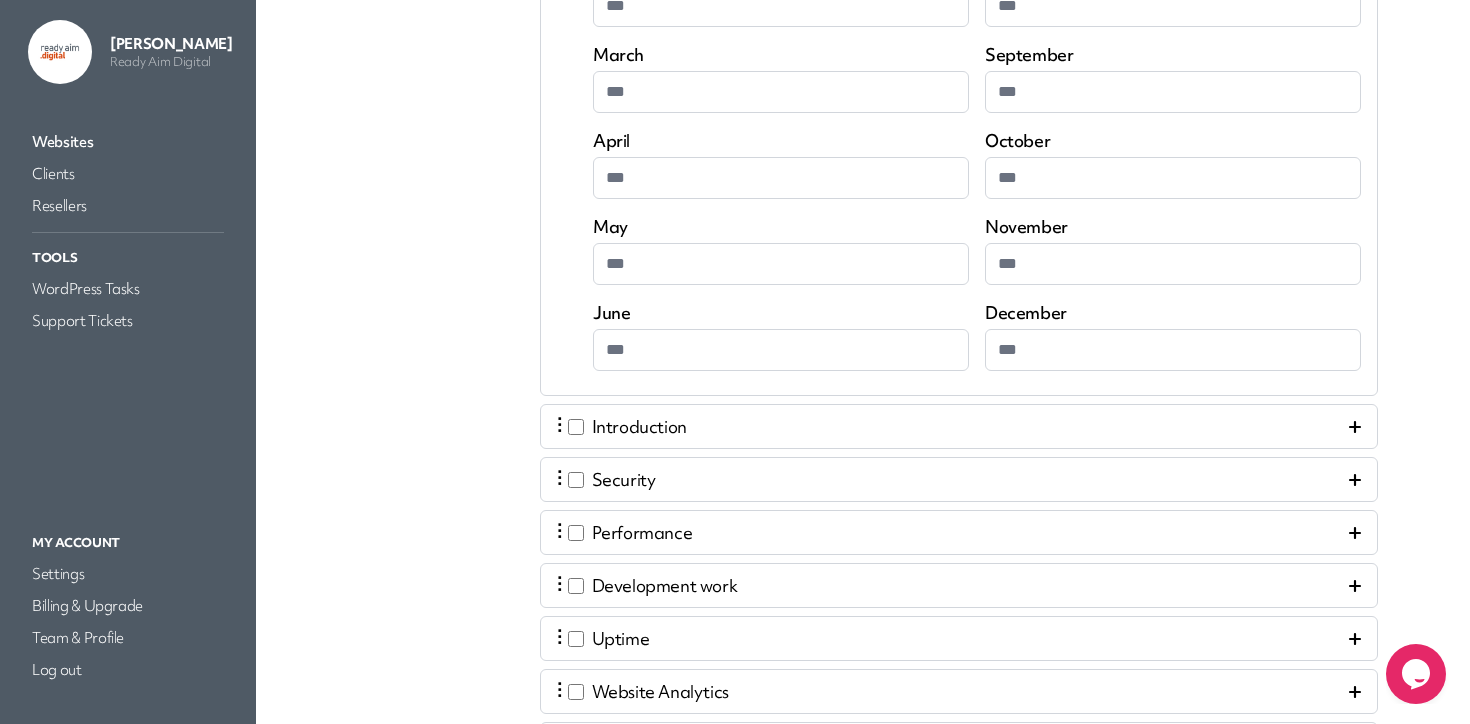 scroll, scrollTop: 819, scrollLeft: 0, axis: vertical 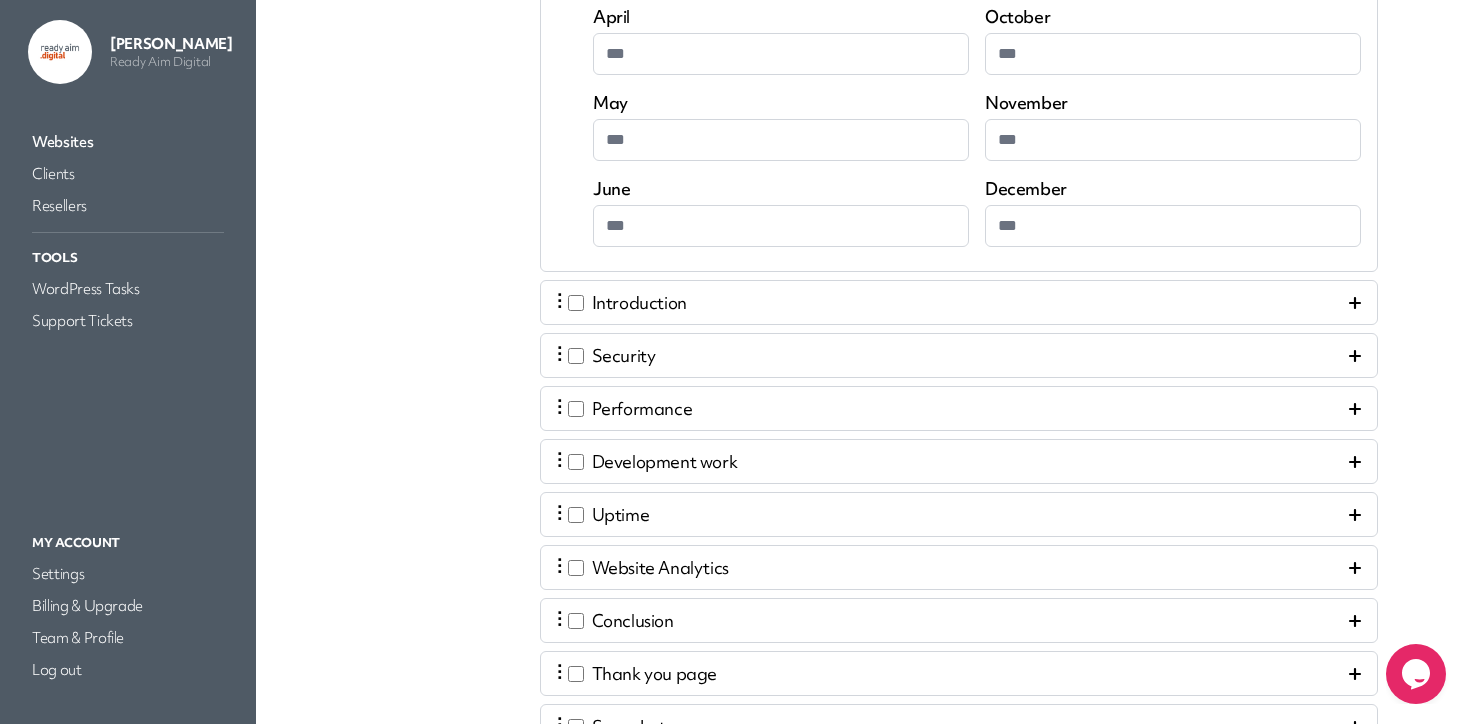 click 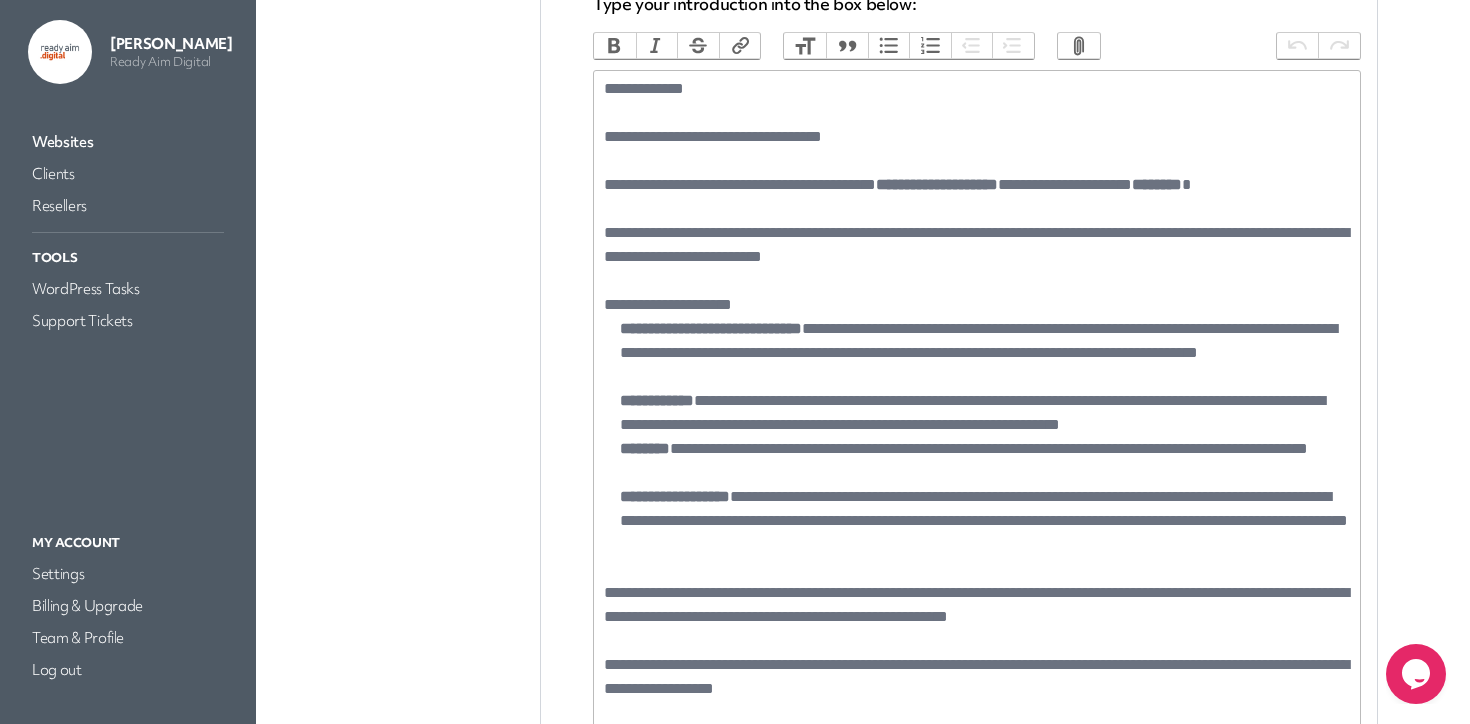 scroll, scrollTop: 583, scrollLeft: 0, axis: vertical 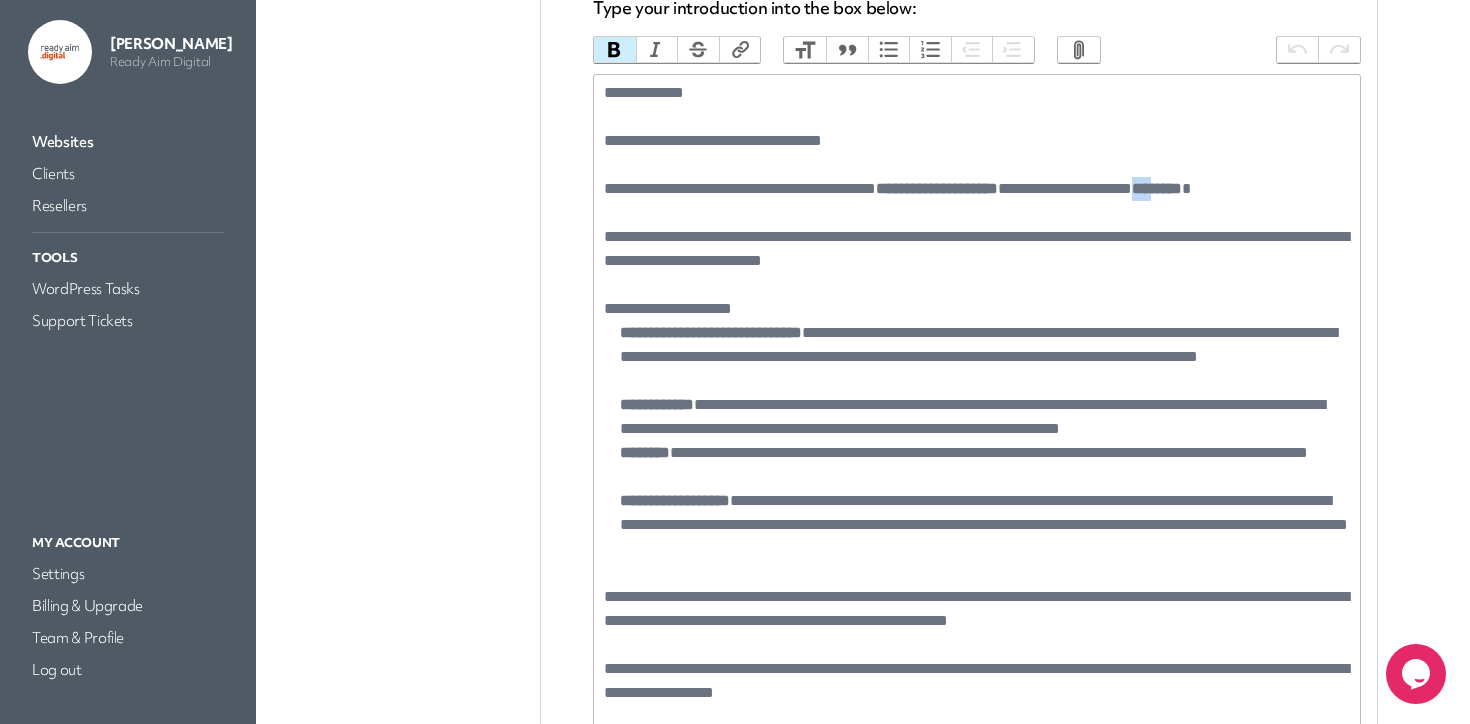 drag, startPoint x: 1257, startPoint y: 185, endPoint x: 1292, endPoint y: 184, distance: 35.014282 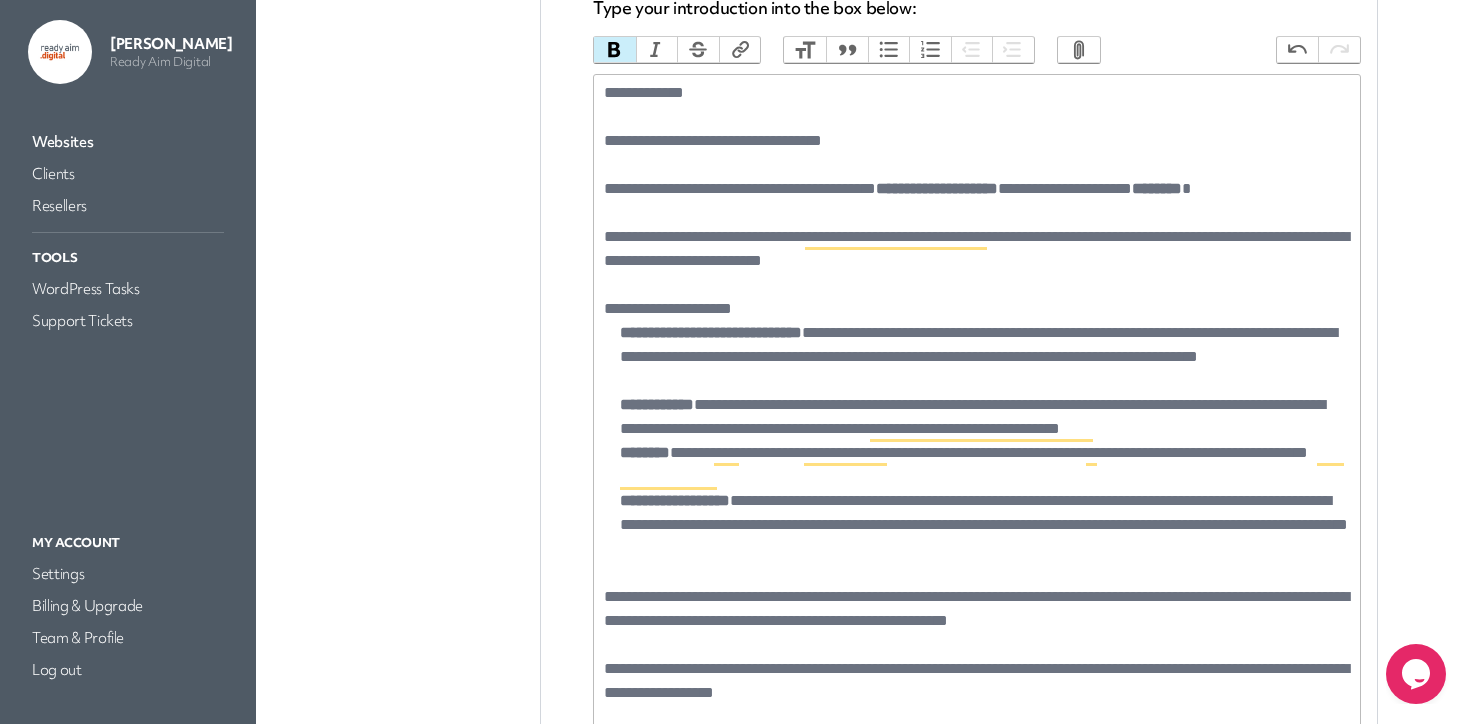 type on "**********" 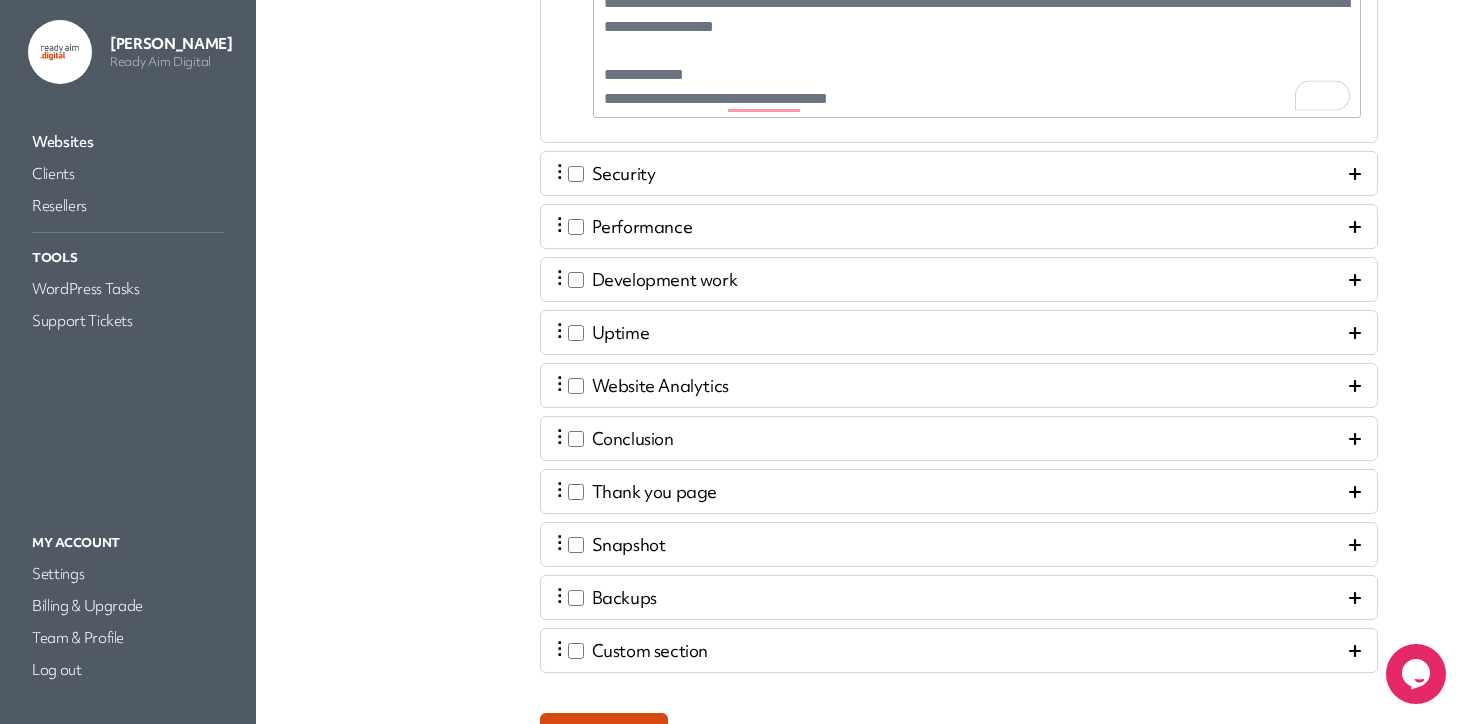 scroll, scrollTop: 1367, scrollLeft: 0, axis: vertical 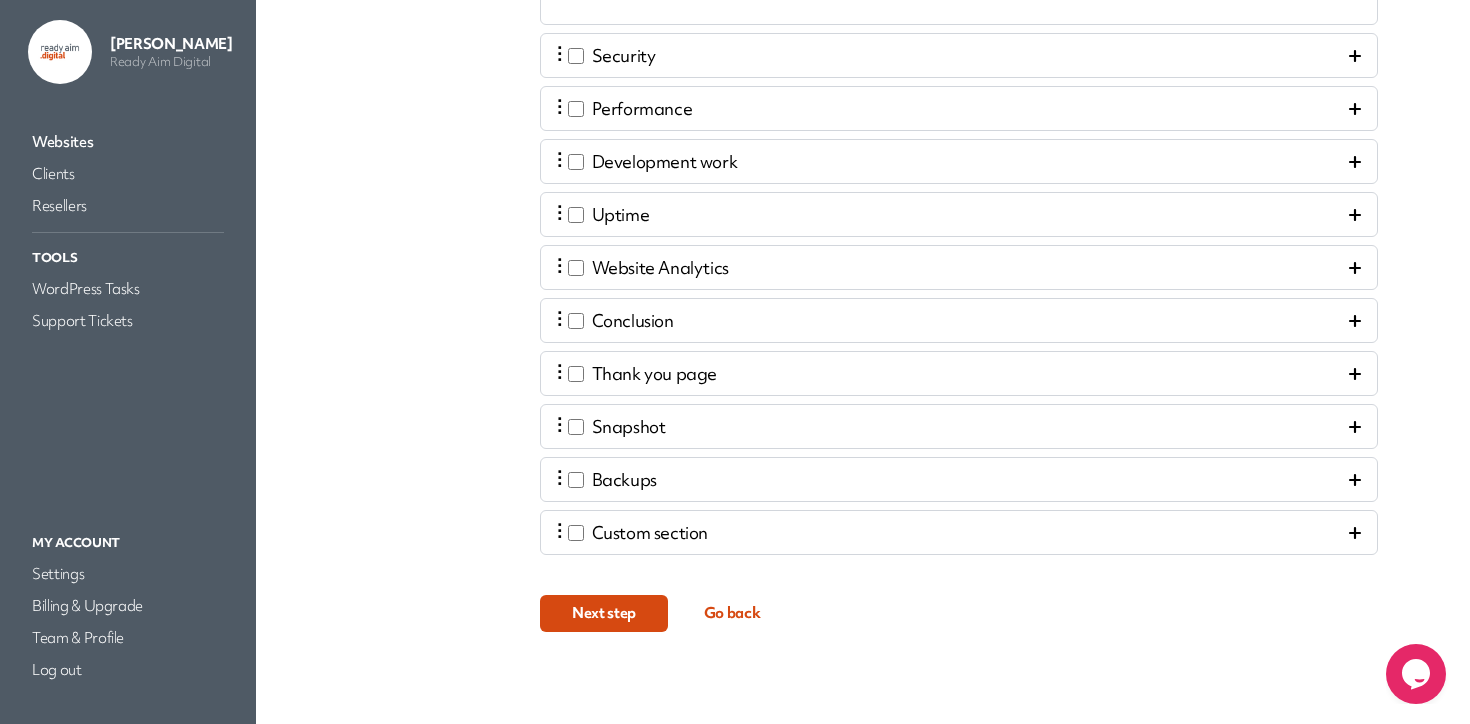 click on "Next step" at bounding box center [604, 613] 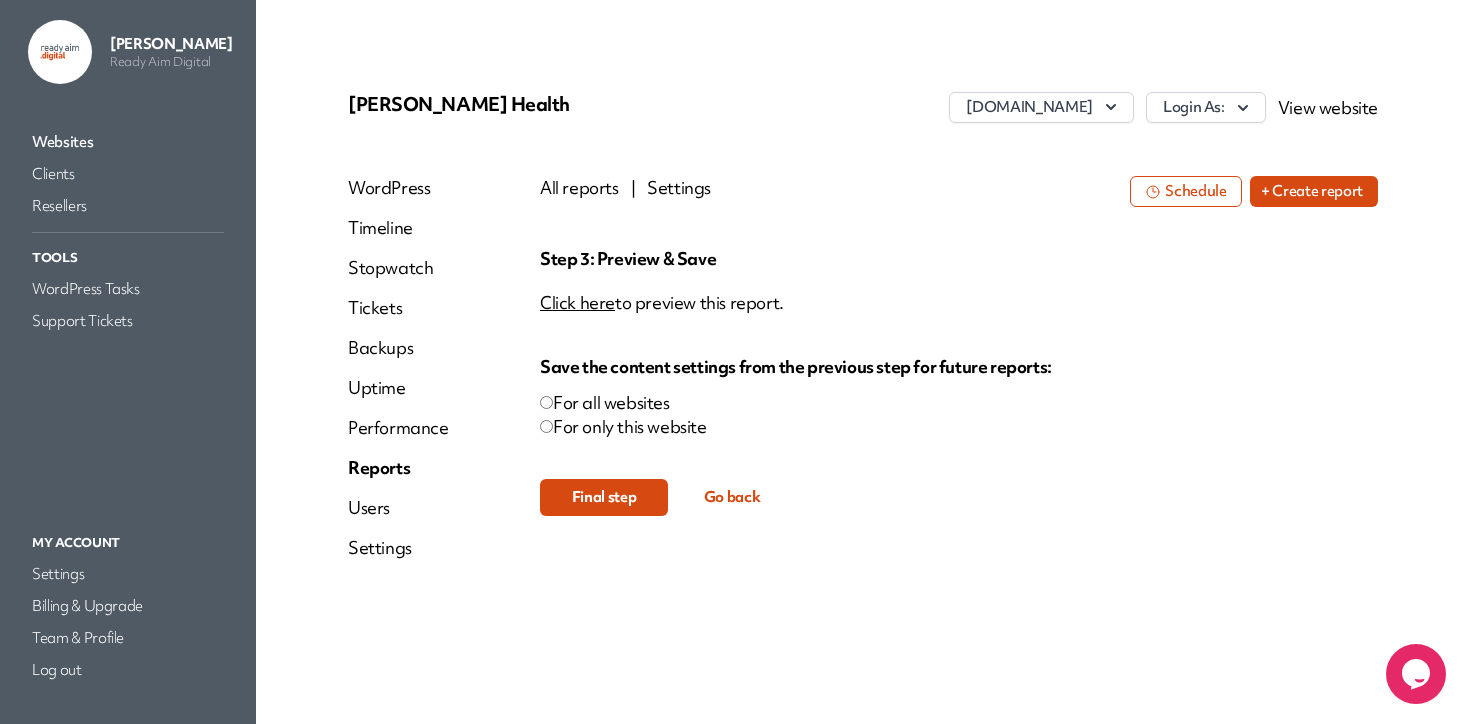scroll, scrollTop: 0, scrollLeft: 0, axis: both 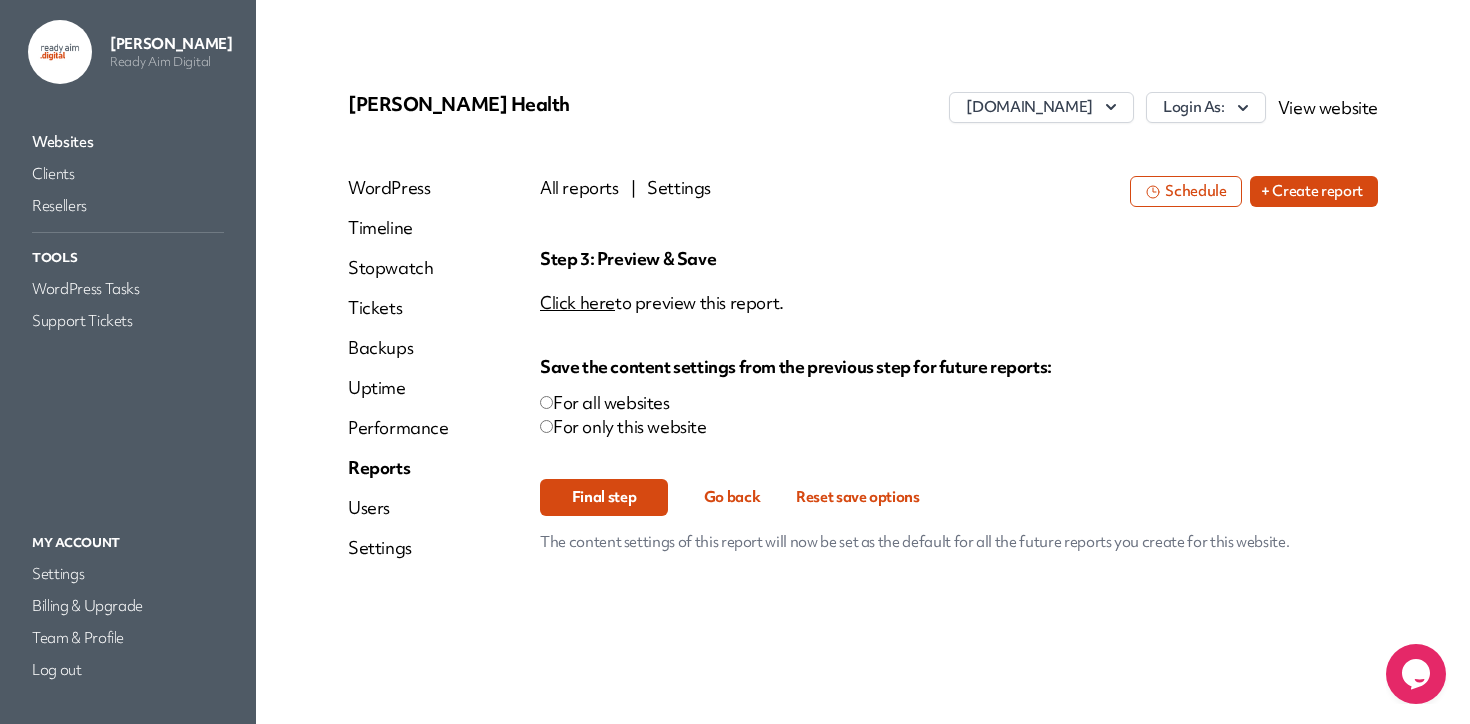 click on "Final step" at bounding box center (604, 497) 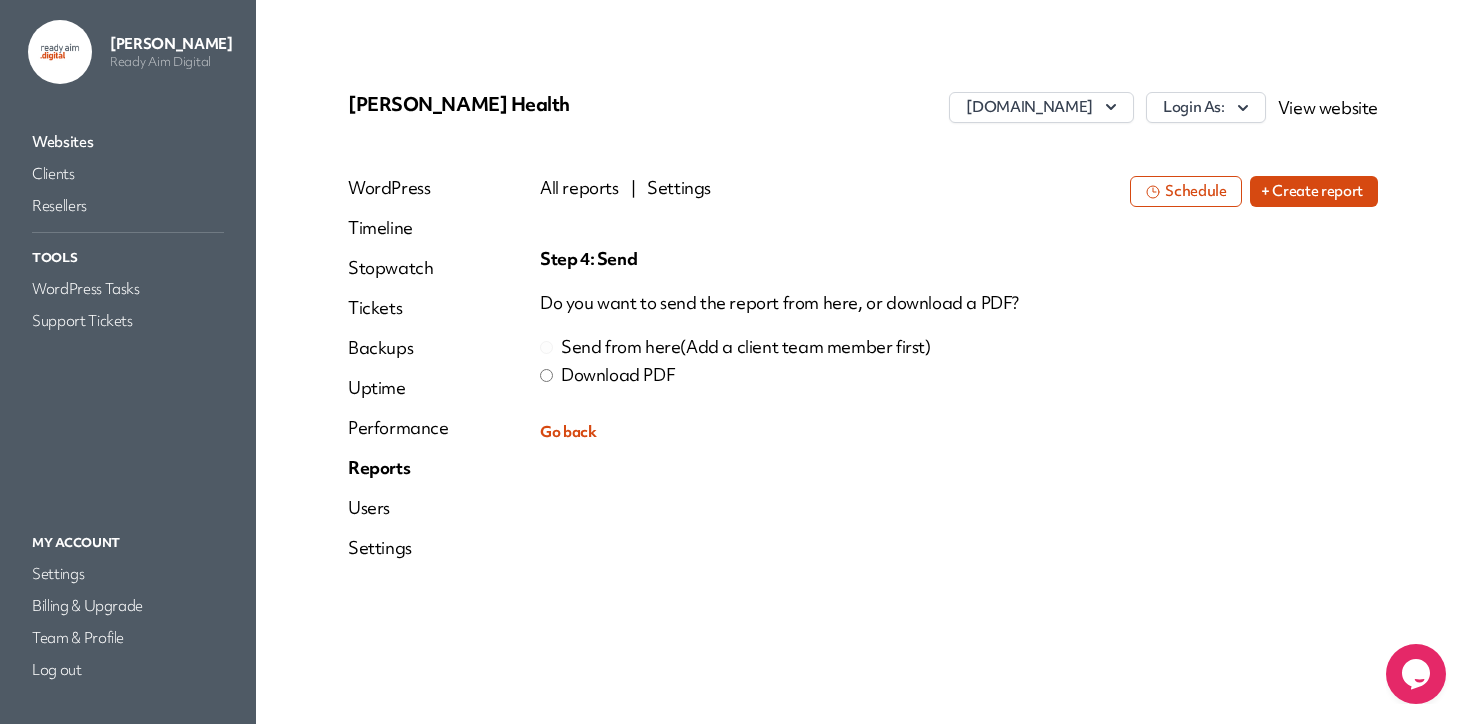 click on "Download PDF" at bounding box center [618, 375] 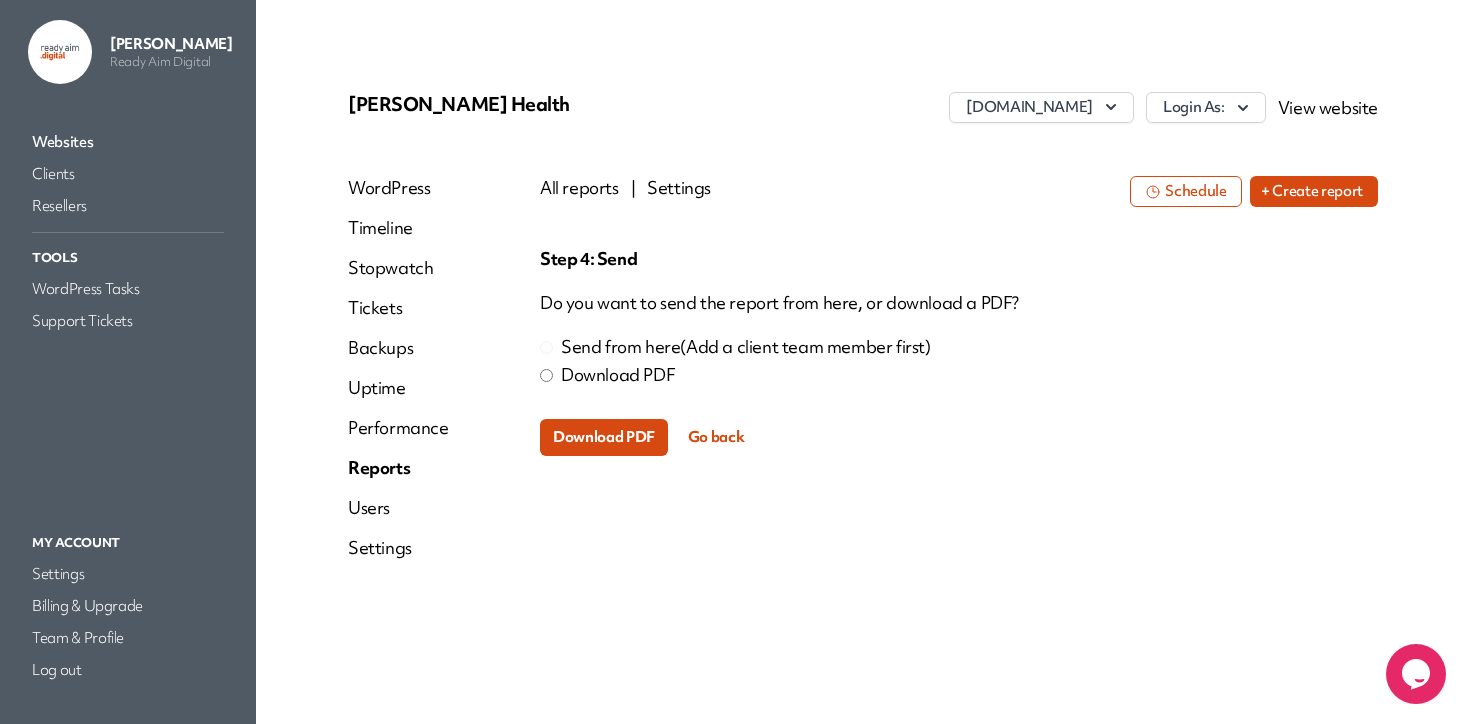 click on "Download PDF" at bounding box center (604, 437) 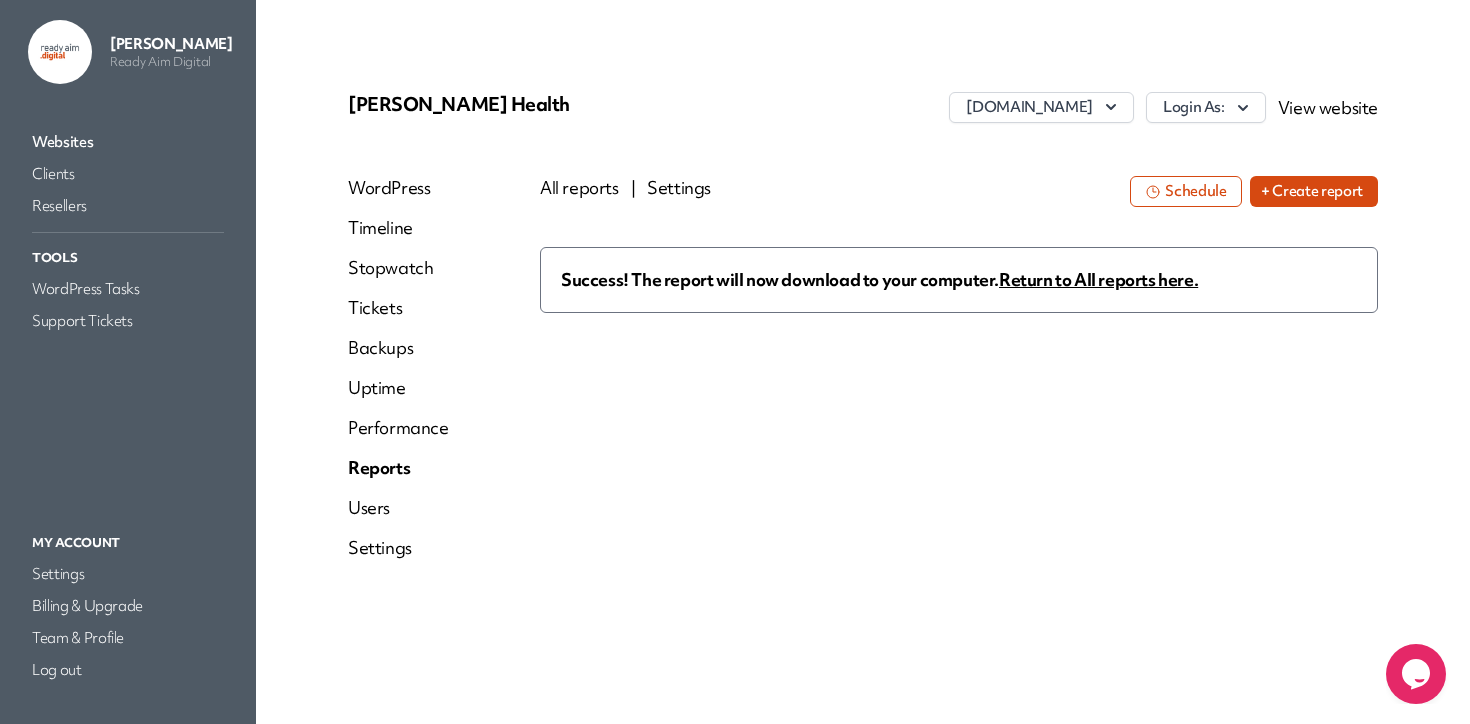 drag, startPoint x: 947, startPoint y: 426, endPoint x: 484, endPoint y: 417, distance: 463.08746 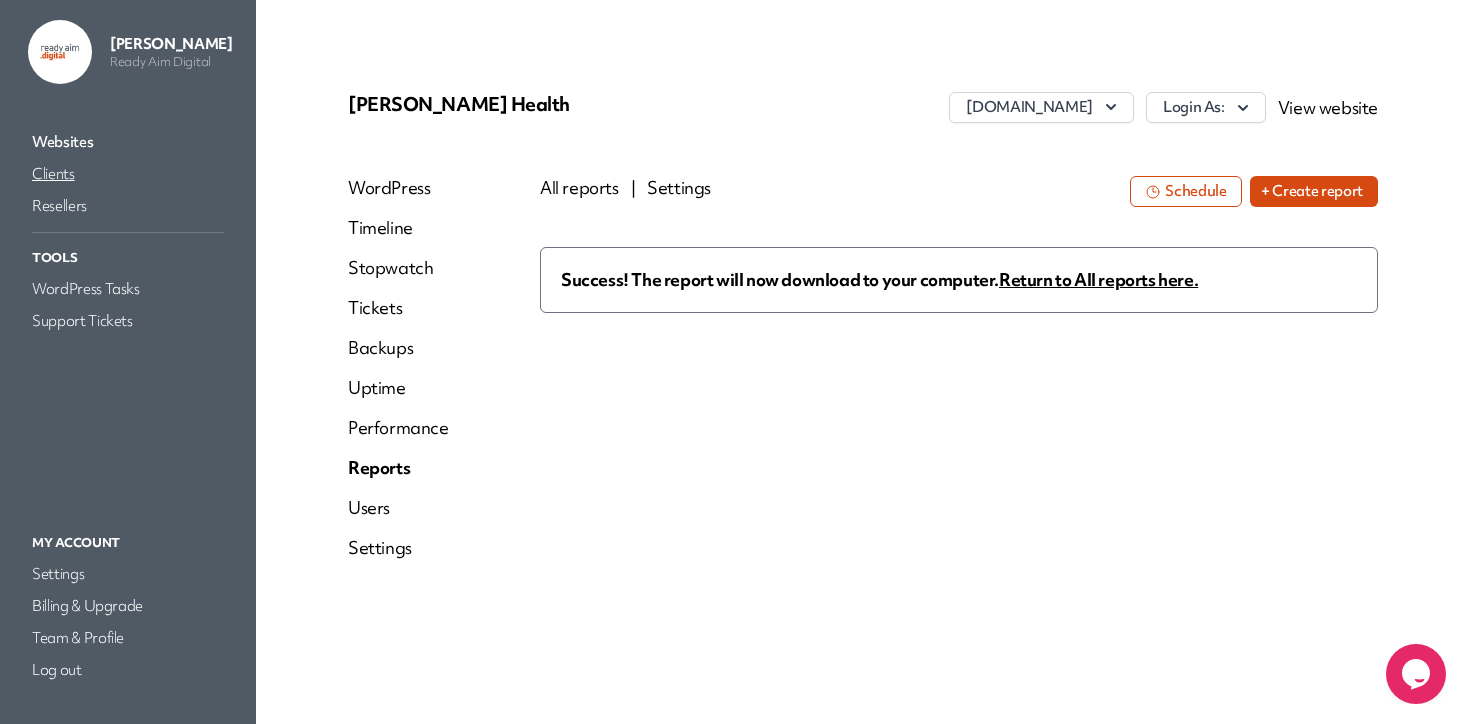 click on "Clients" at bounding box center [128, 174] 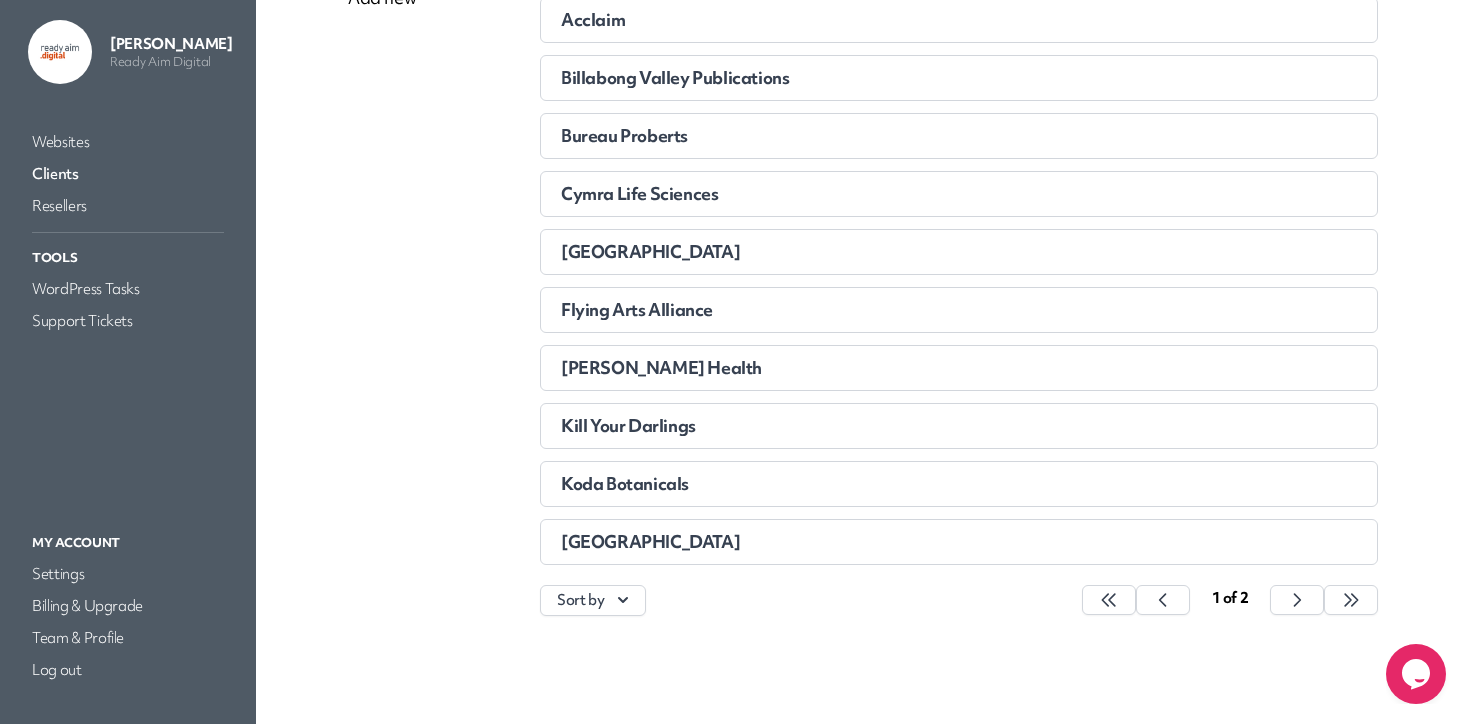 scroll, scrollTop: 266, scrollLeft: 0, axis: vertical 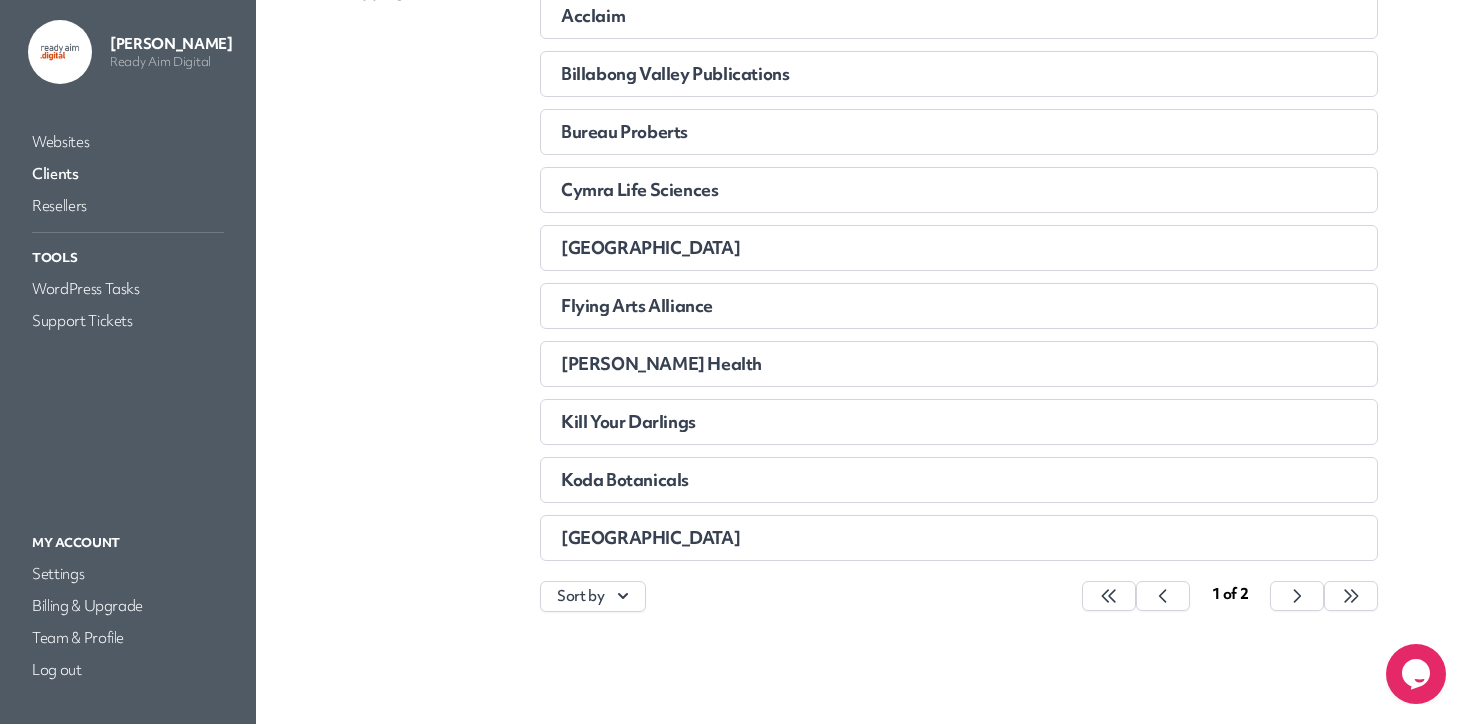 click on "[PERSON_NAME] Health" at bounding box center [859, 364] 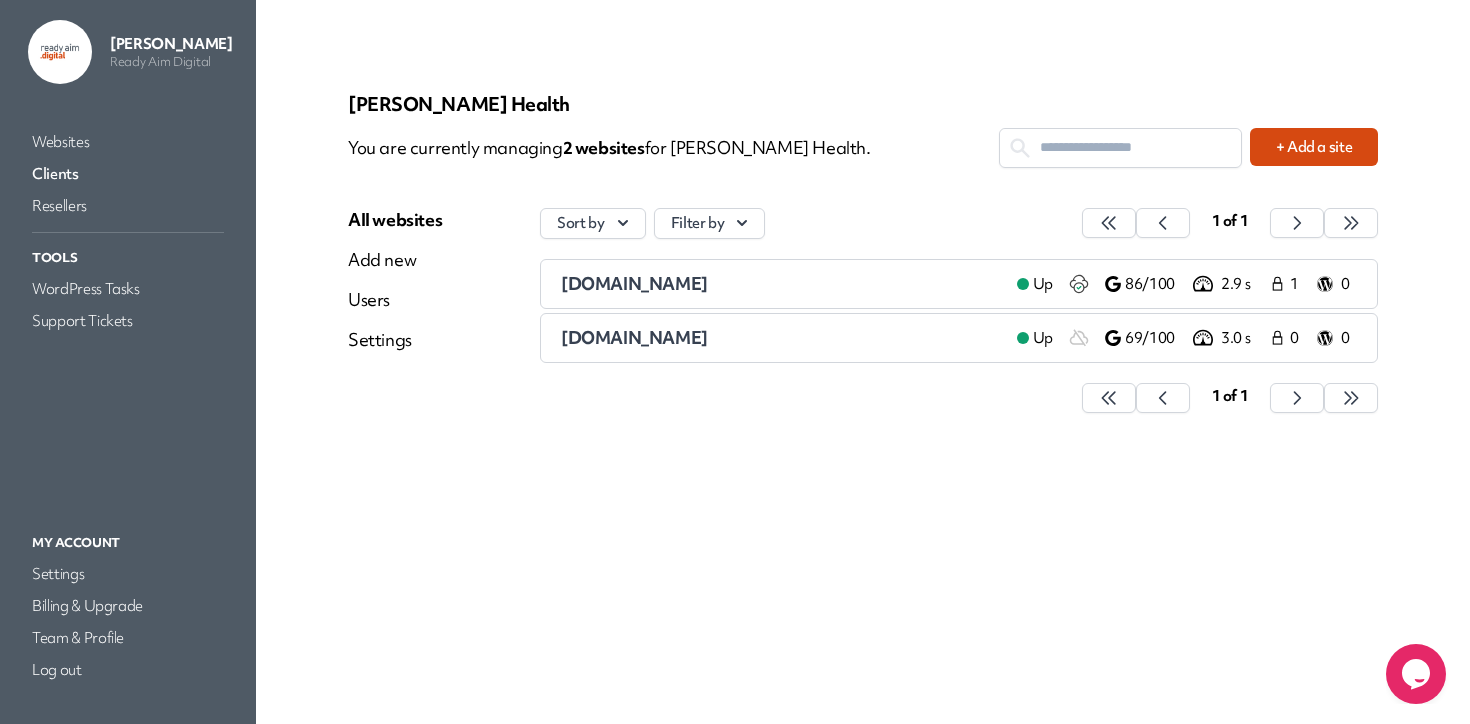 click on "[DOMAIN_NAME]" at bounding box center [781, 284] 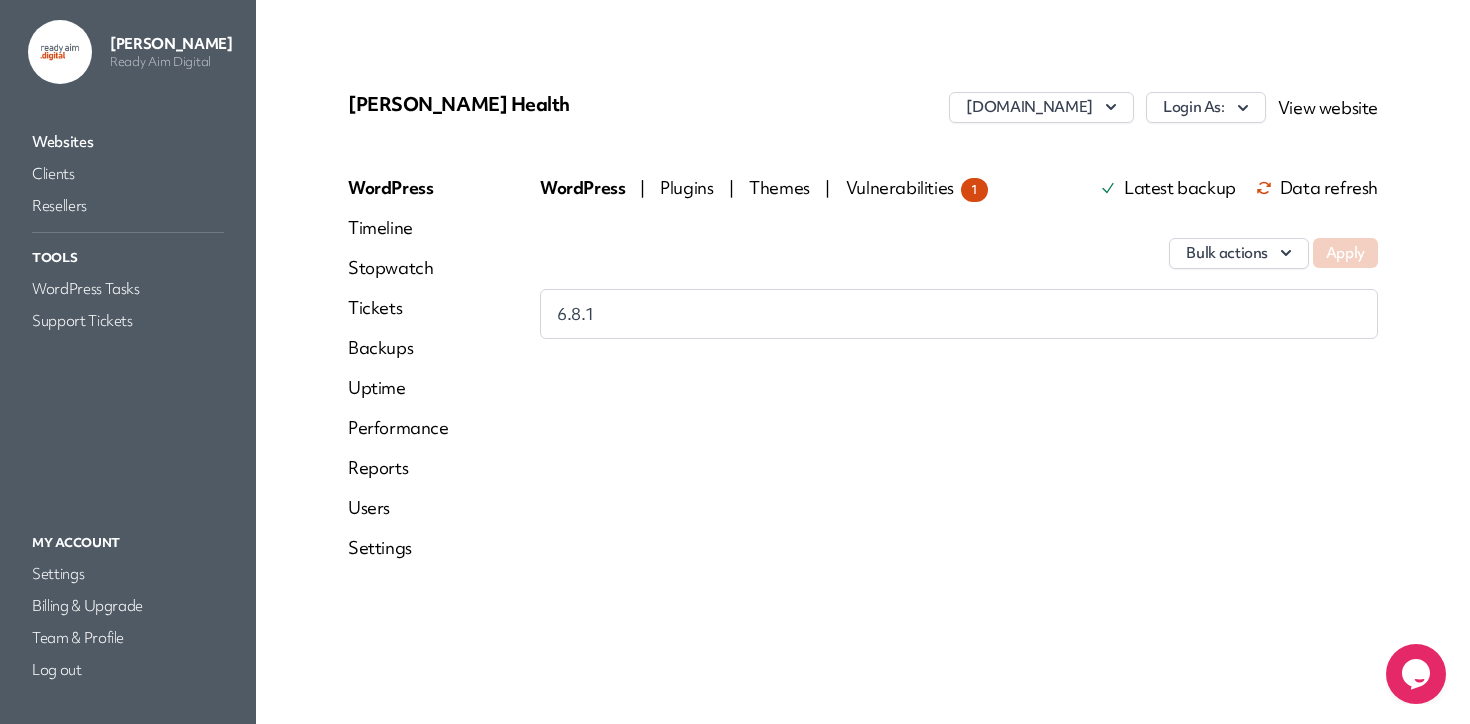 click on "Reports" at bounding box center [398, 468] 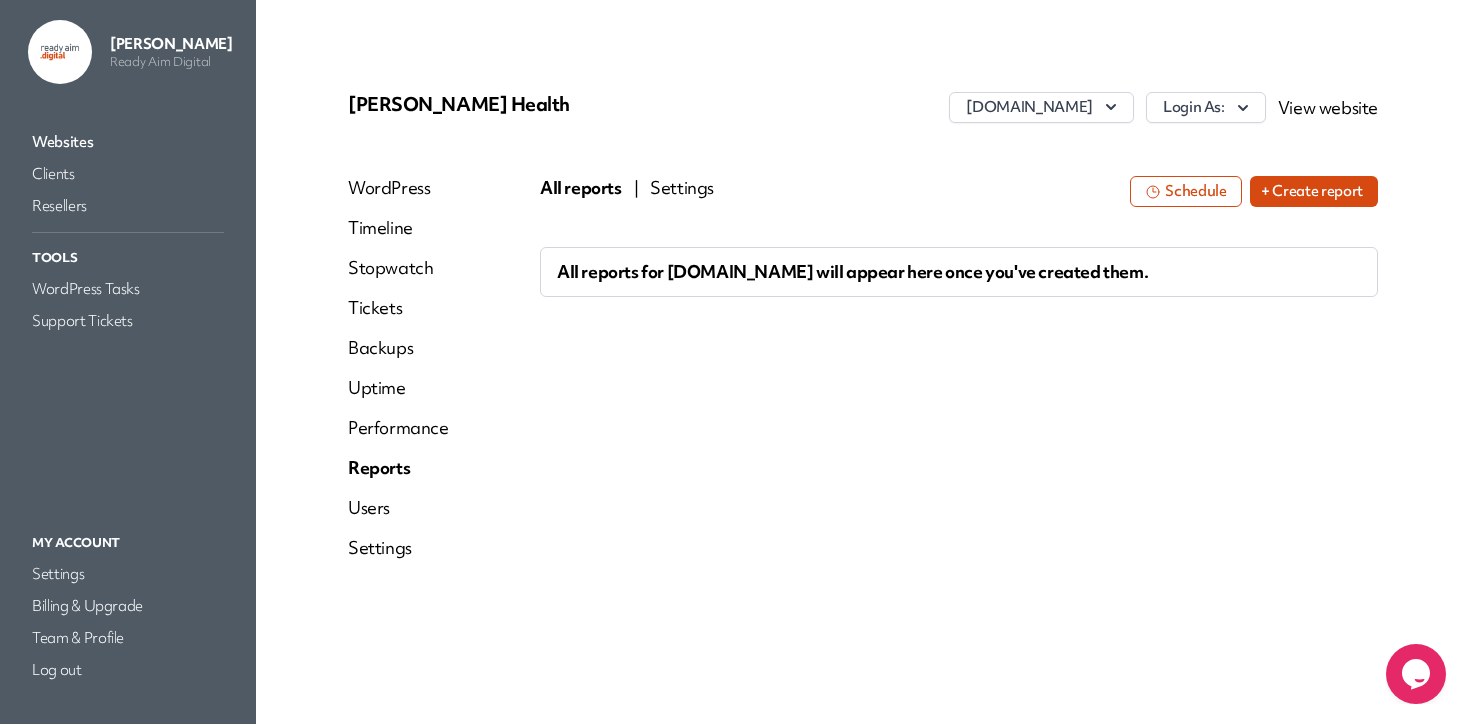 click on "+ Create report" at bounding box center [1314, 191] 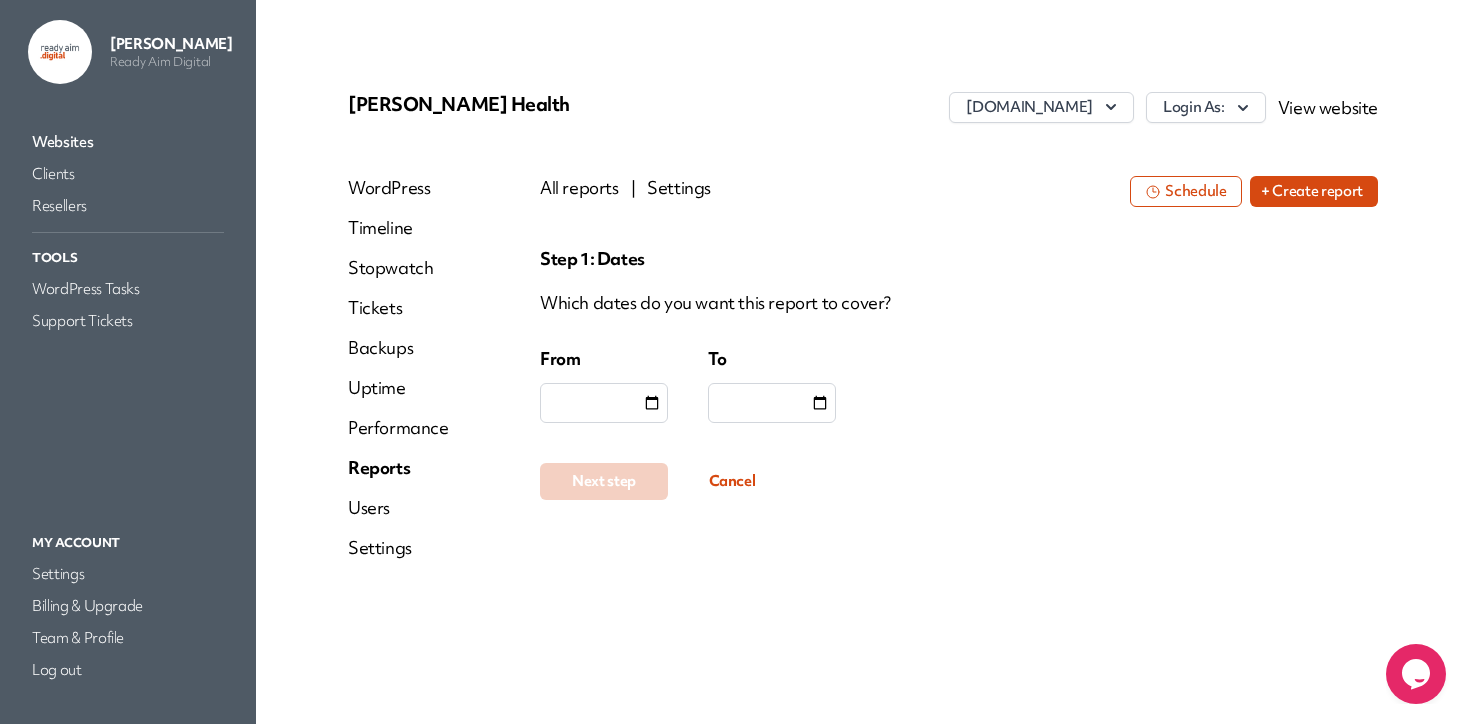 click at bounding box center (604, 403) 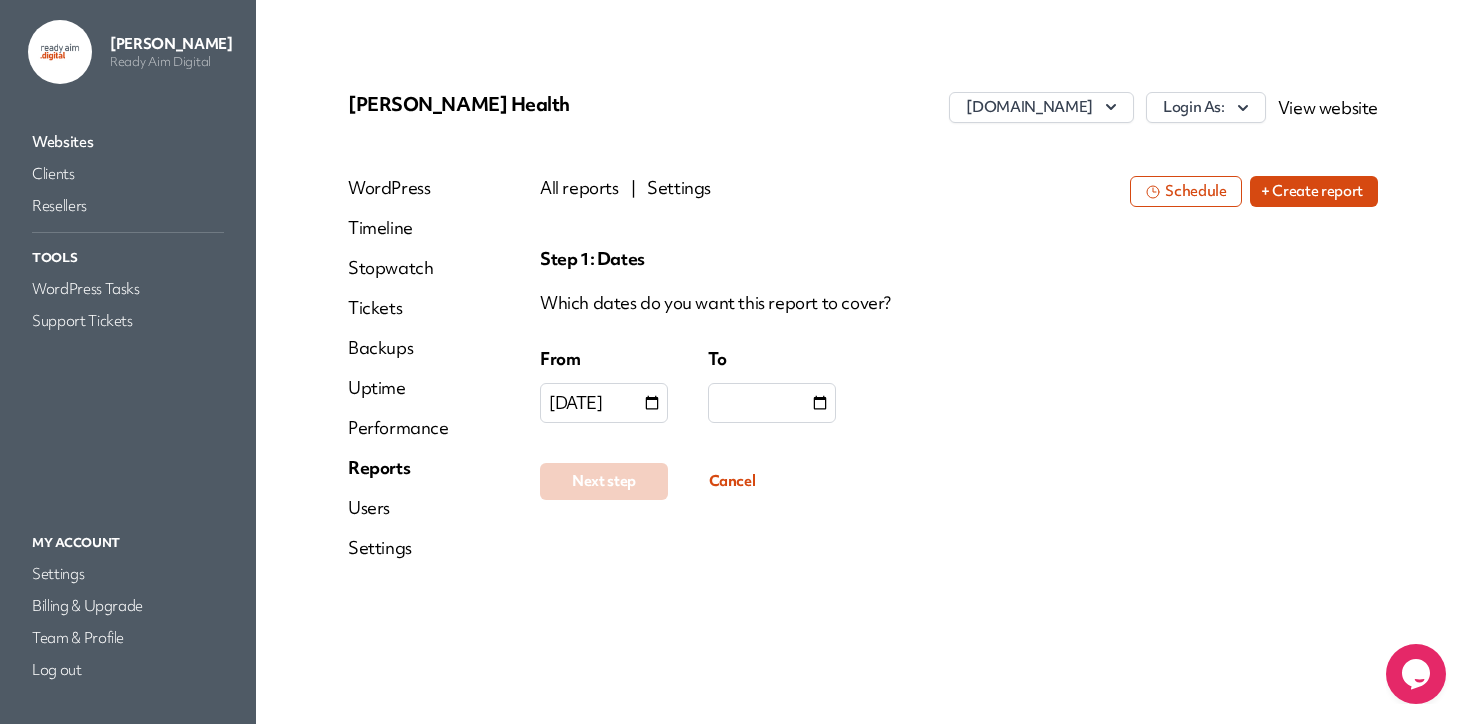 type on "**********" 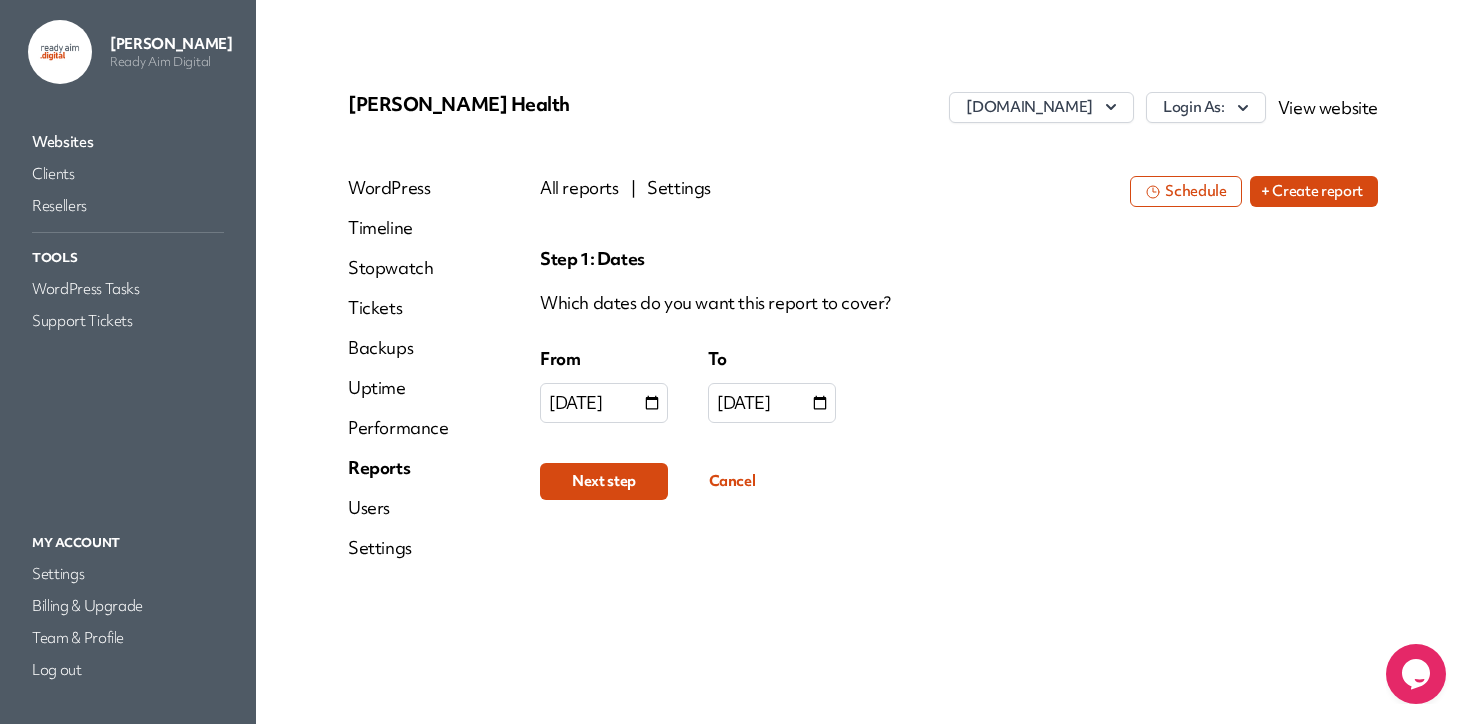 drag, startPoint x: 1050, startPoint y: 472, endPoint x: 720, endPoint y: 424, distance: 333.47263 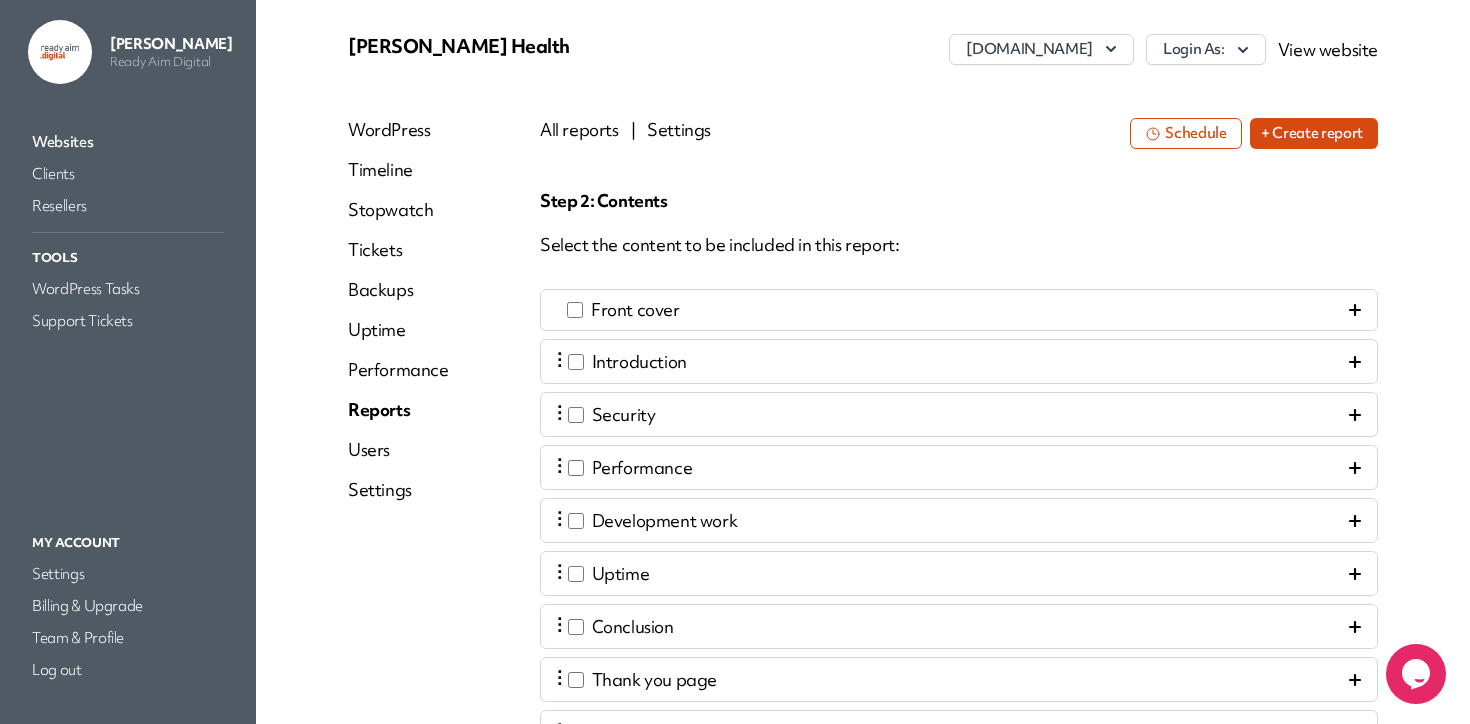 scroll, scrollTop: 0, scrollLeft: 0, axis: both 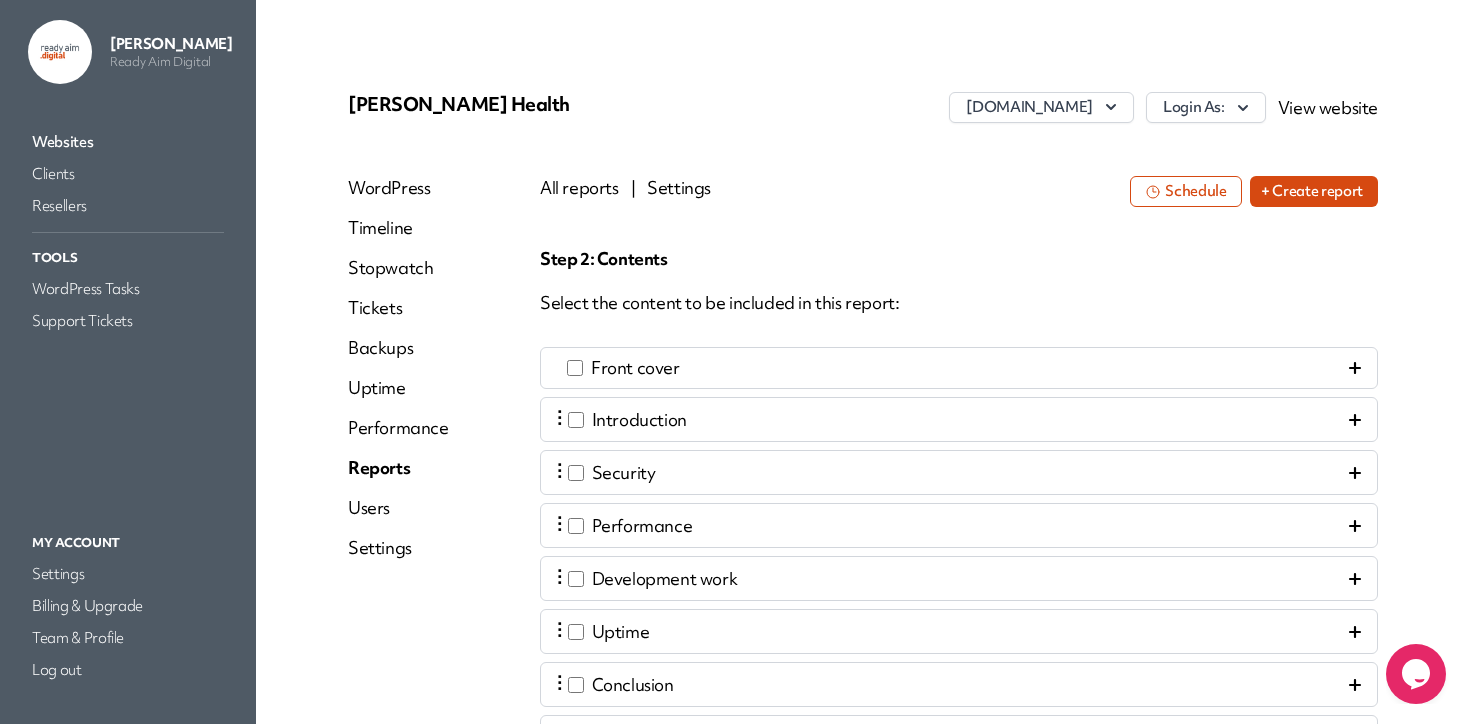 click 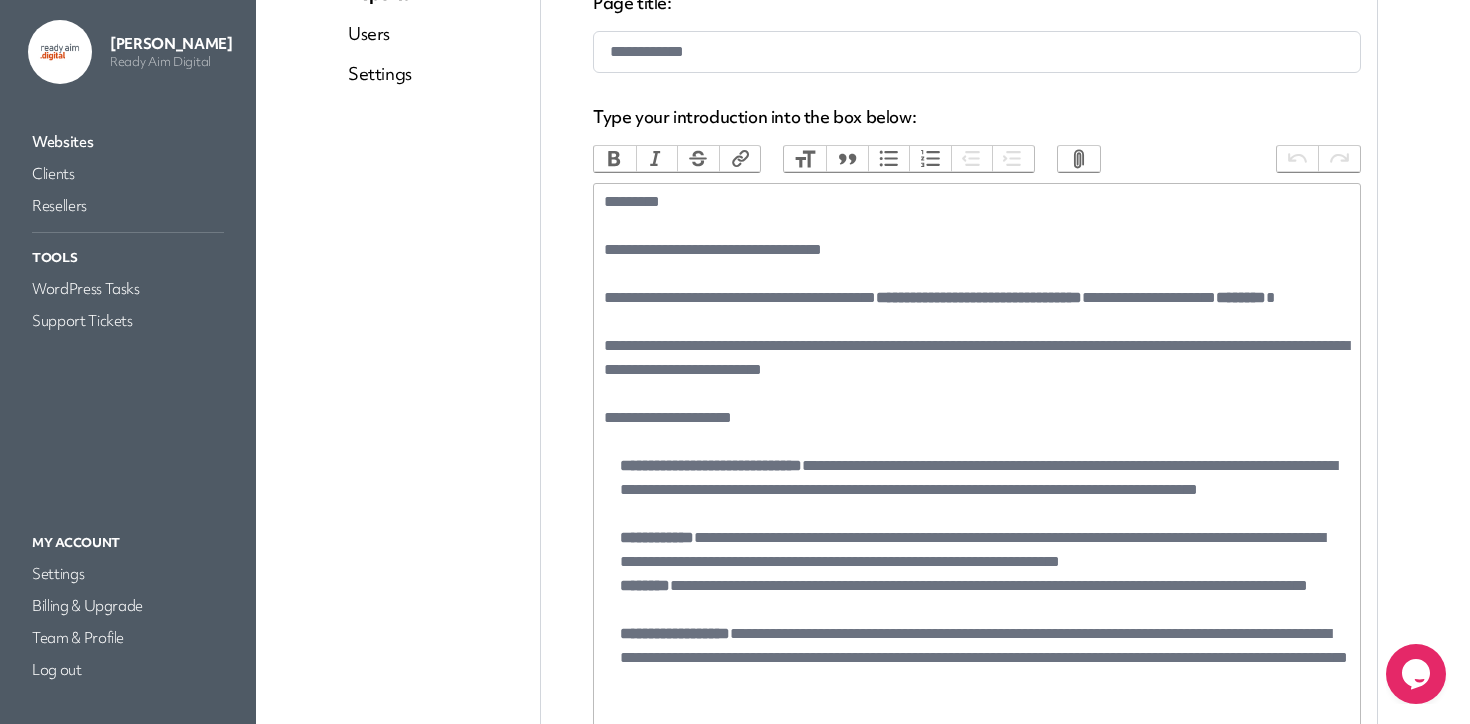 scroll, scrollTop: 490, scrollLeft: 0, axis: vertical 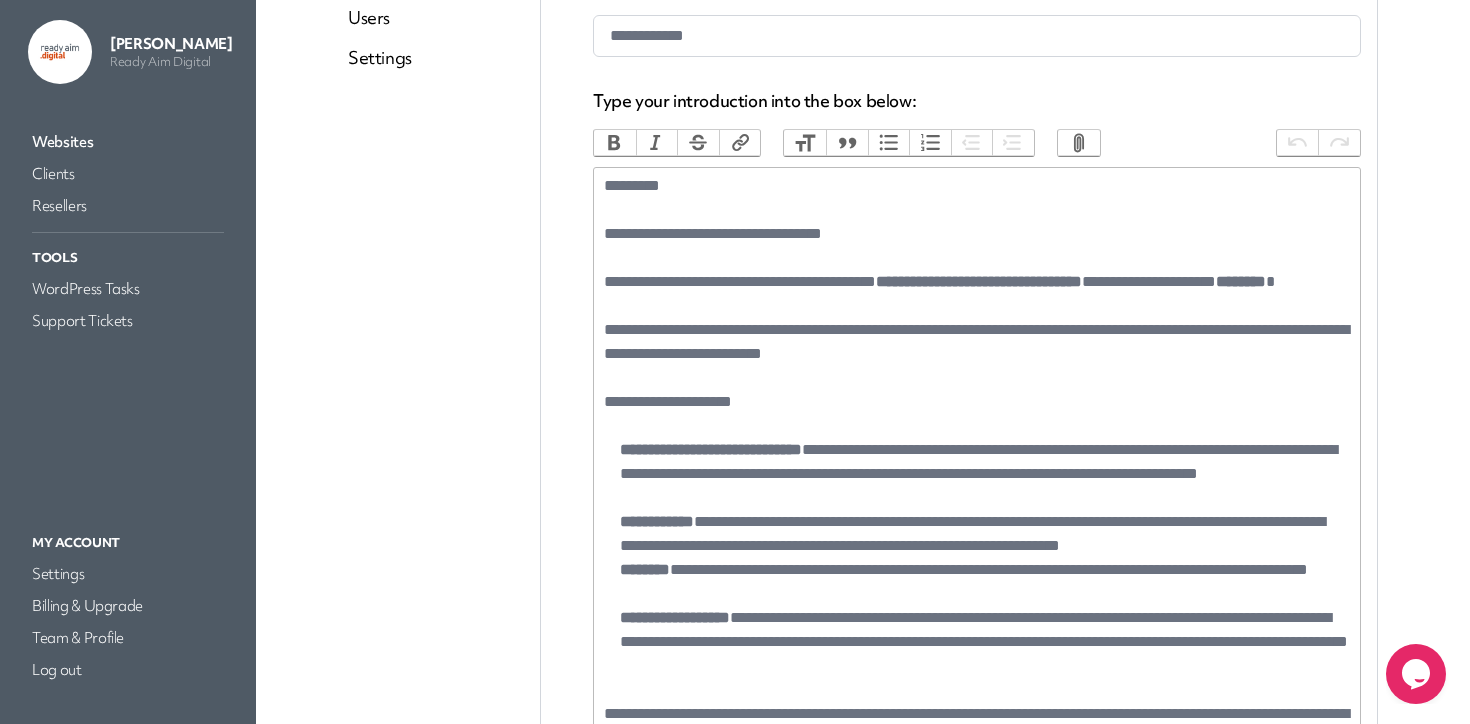 drag, startPoint x: 939, startPoint y: 411, endPoint x: 699, endPoint y: 349, distance: 247.879 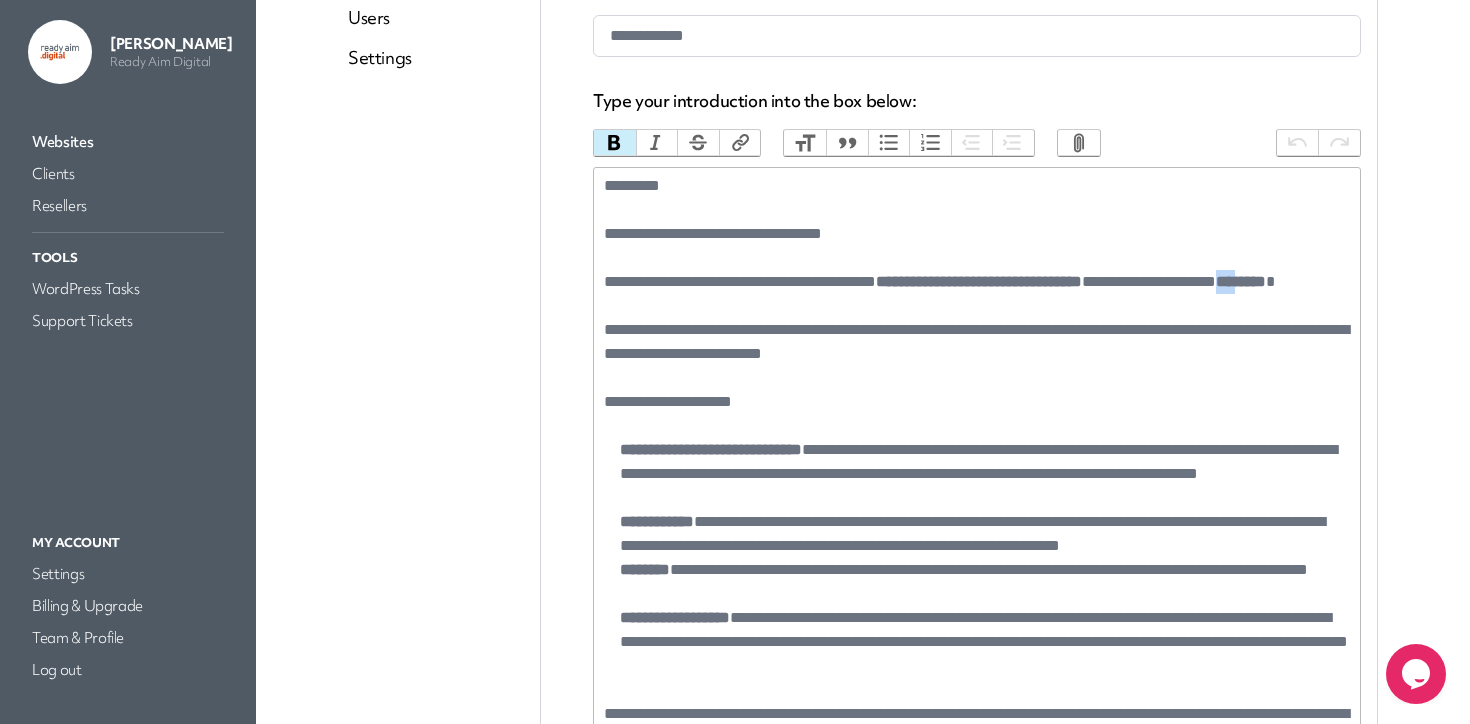 drag, startPoint x: 692, startPoint y: 306, endPoint x: 655, endPoint y: 305, distance: 37.01351 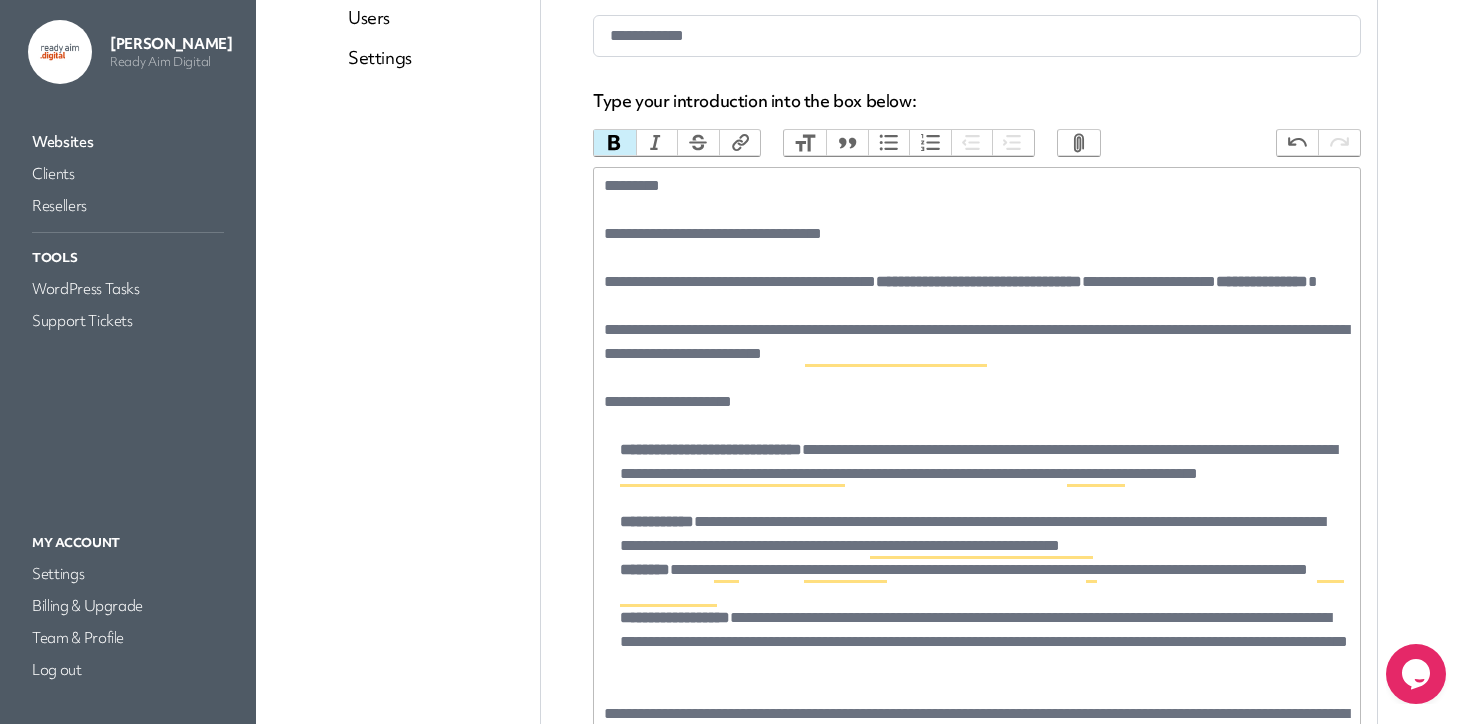 type on "**********" 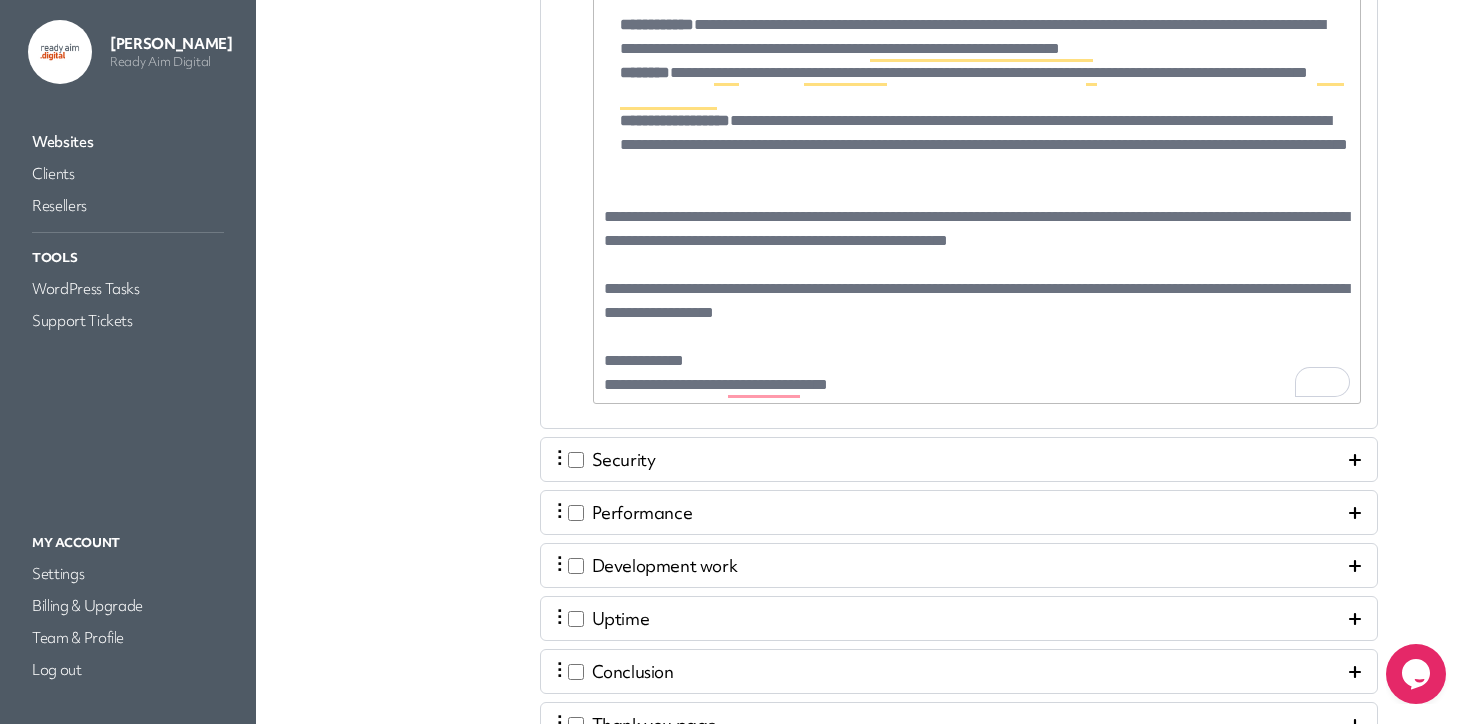 scroll, scrollTop: 1338, scrollLeft: 0, axis: vertical 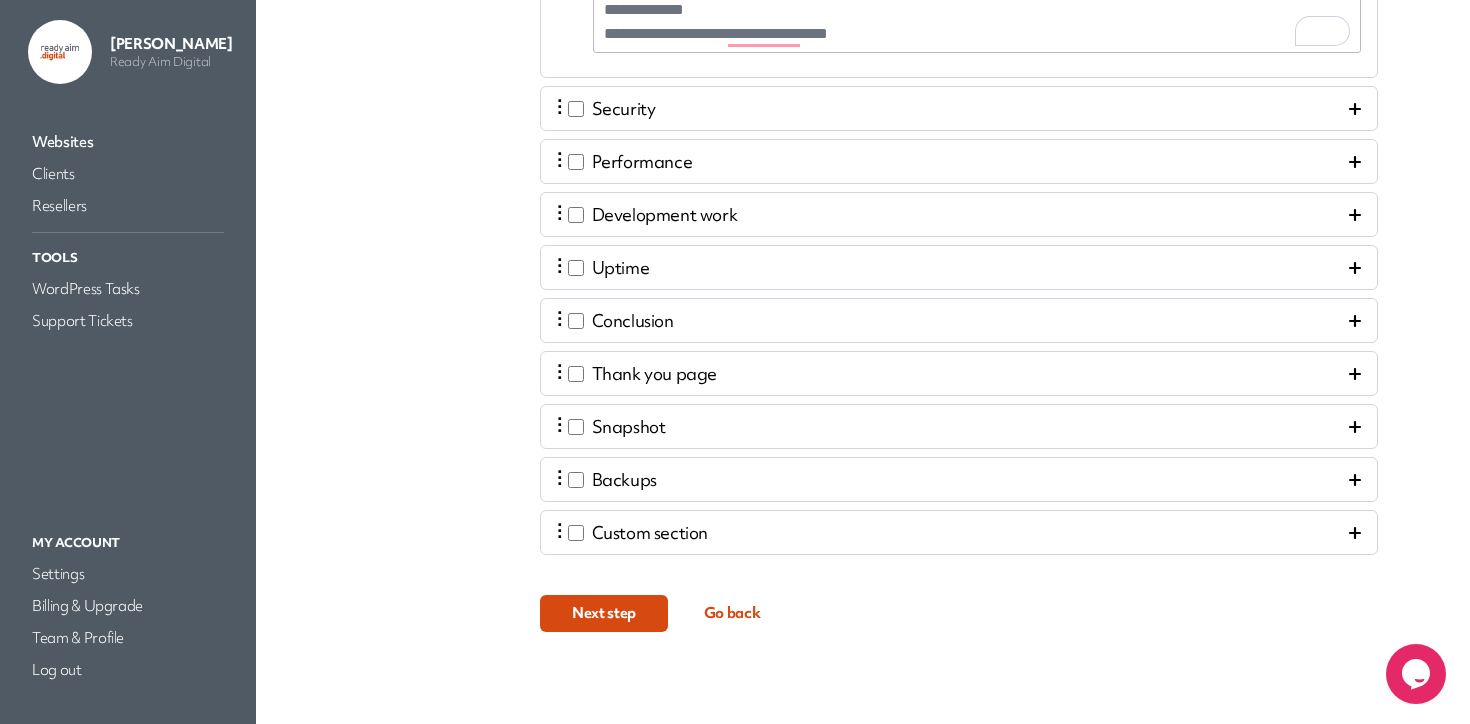 click on "Next step" at bounding box center [604, 613] 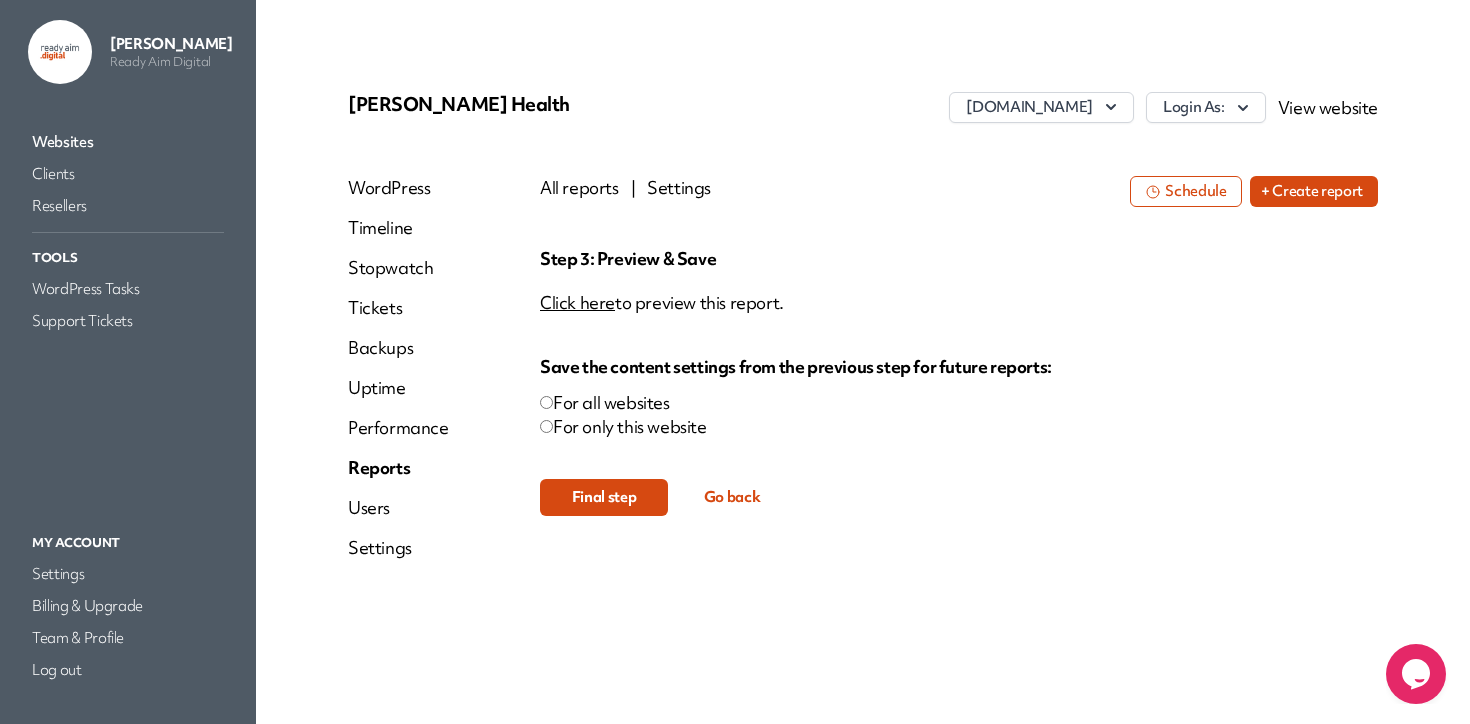 scroll, scrollTop: 0, scrollLeft: 0, axis: both 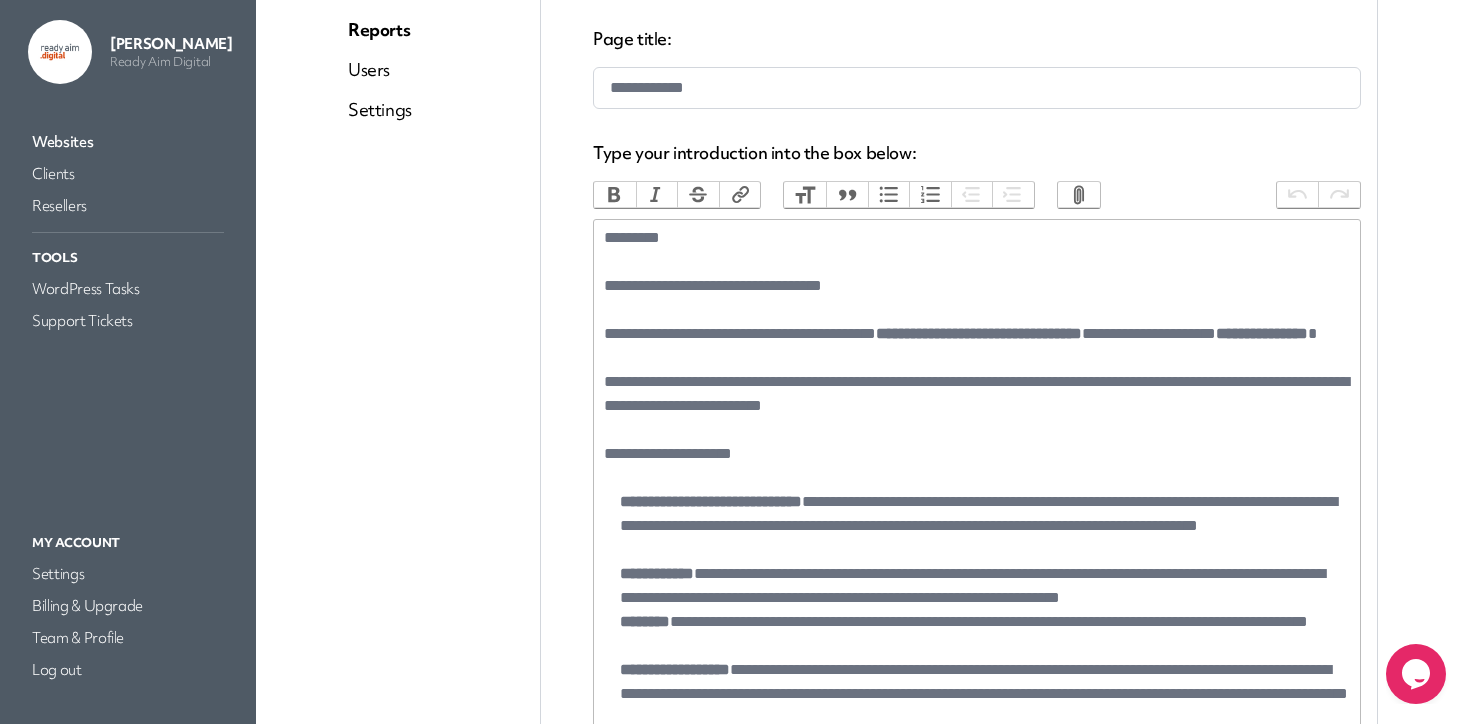 click on "**********" 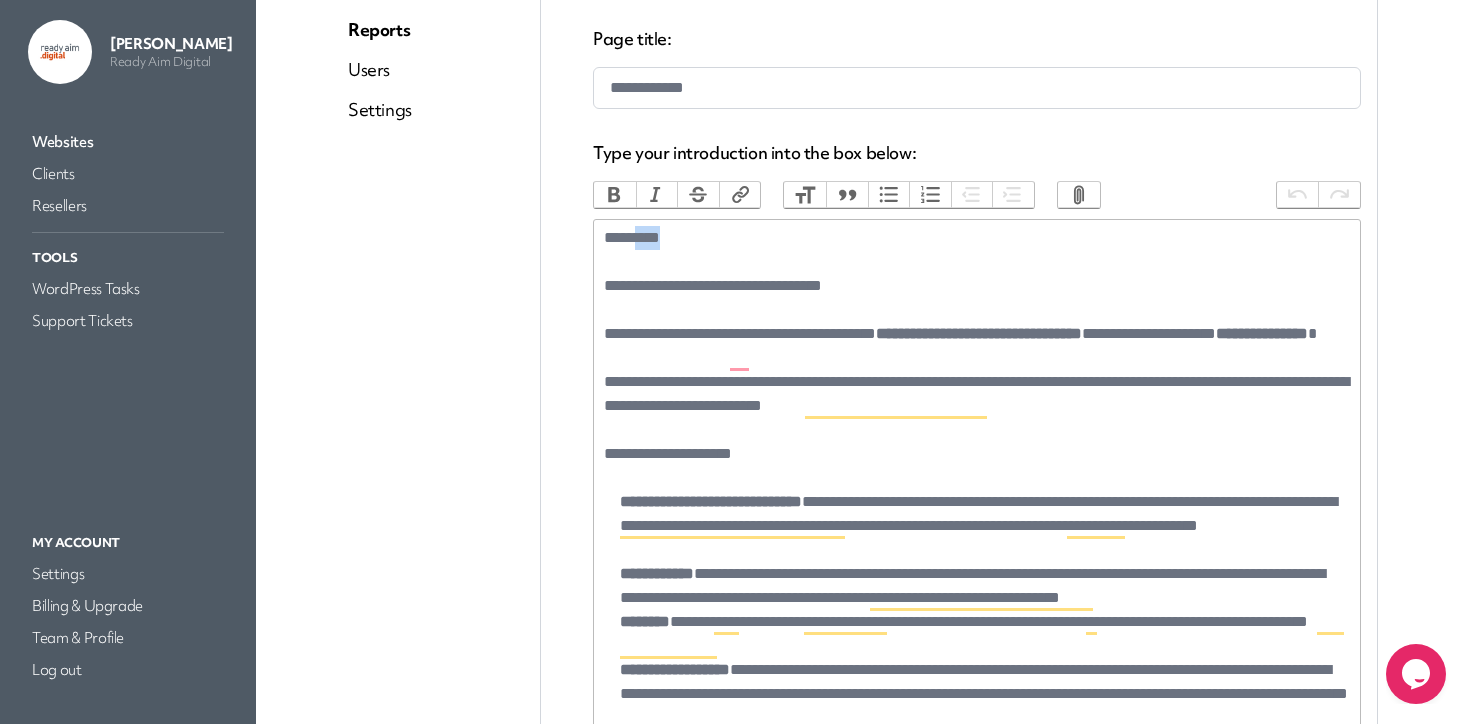 drag, startPoint x: 691, startPoint y: 242, endPoint x: 651, endPoint y: 241, distance: 40.012497 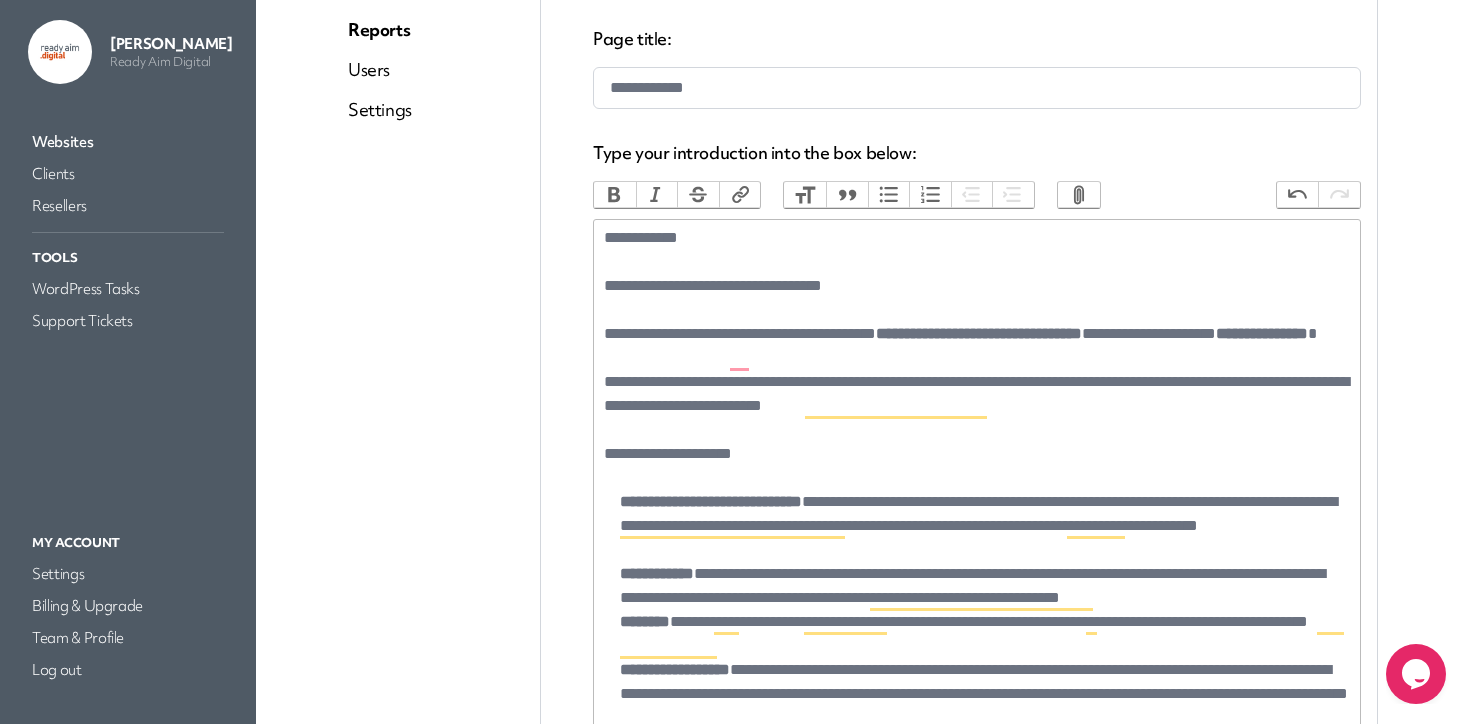 click on "**********" 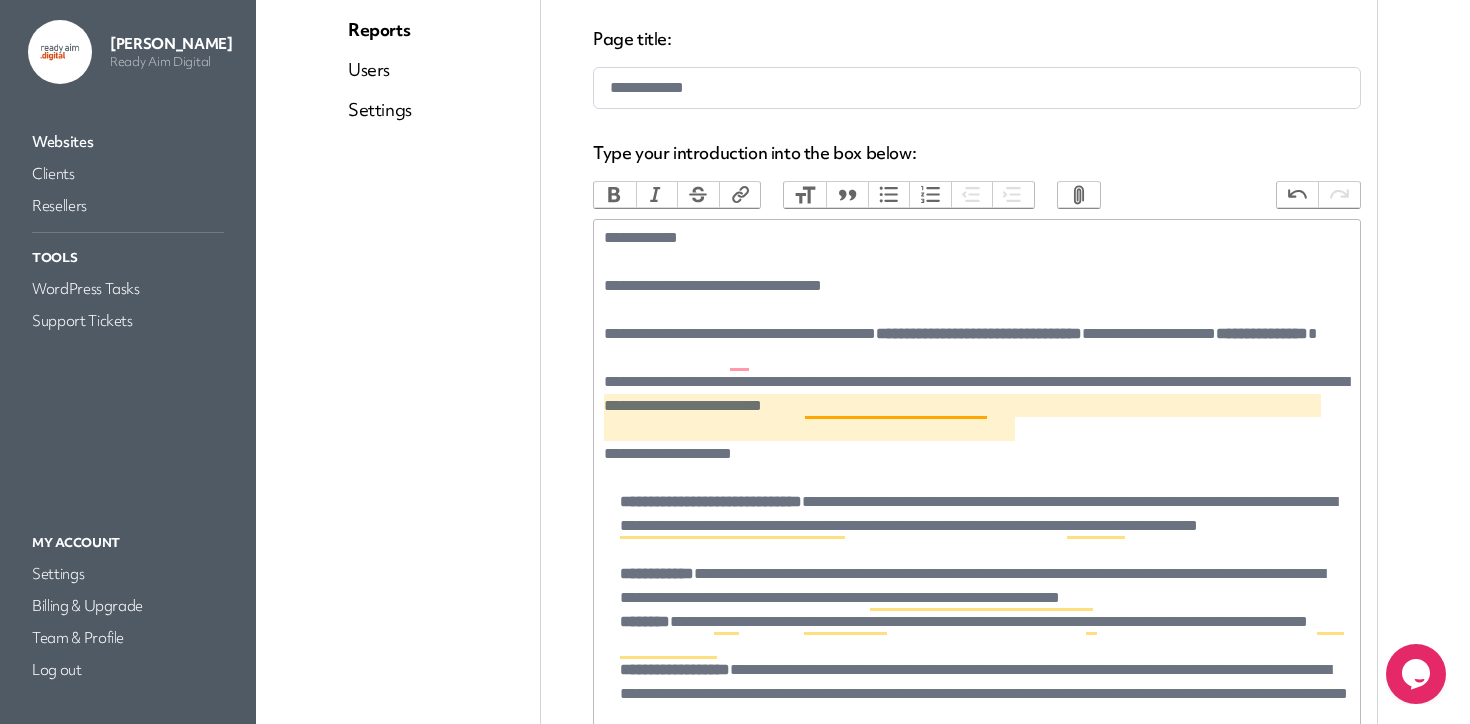 drag, startPoint x: 867, startPoint y: 408, endPoint x: 873, endPoint y: 399, distance: 10.816654 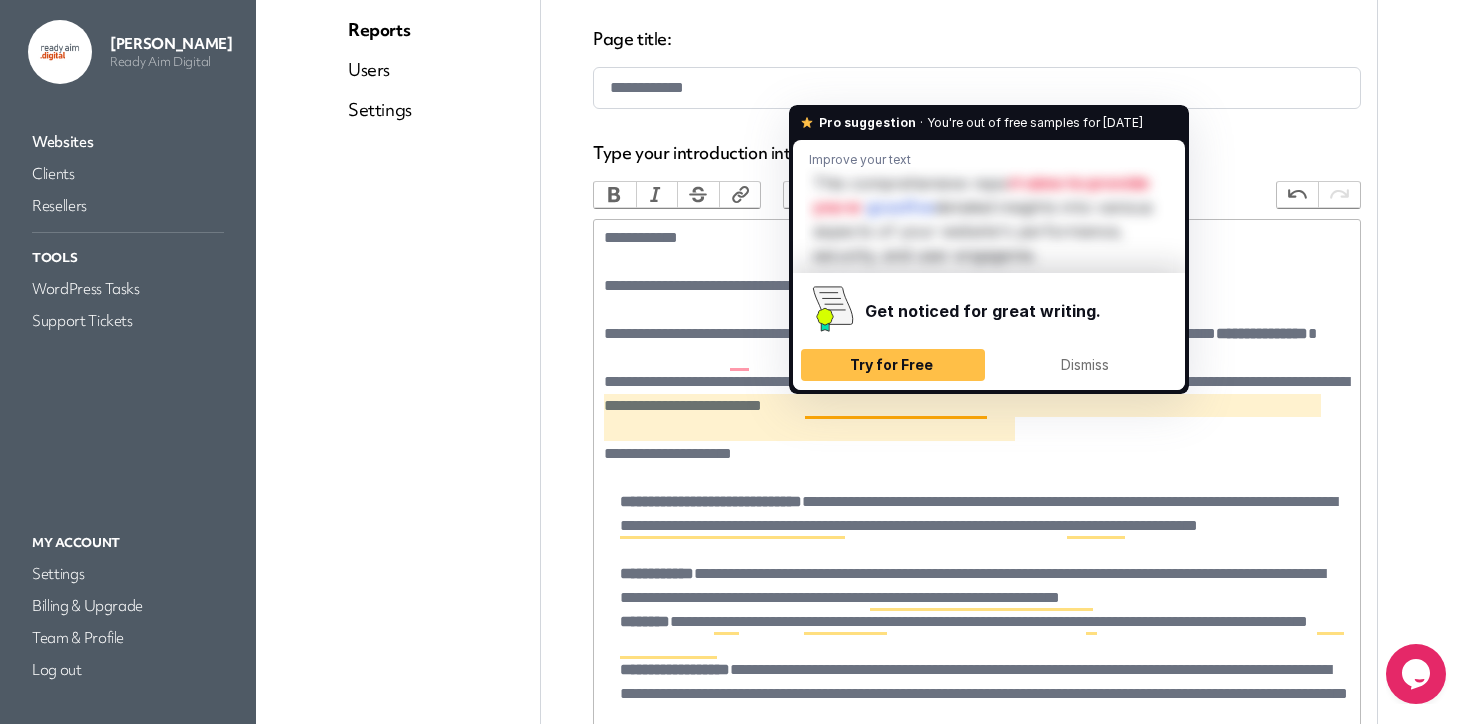 drag, startPoint x: 1251, startPoint y: 356, endPoint x: 1205, endPoint y: 345, distance: 47.296936 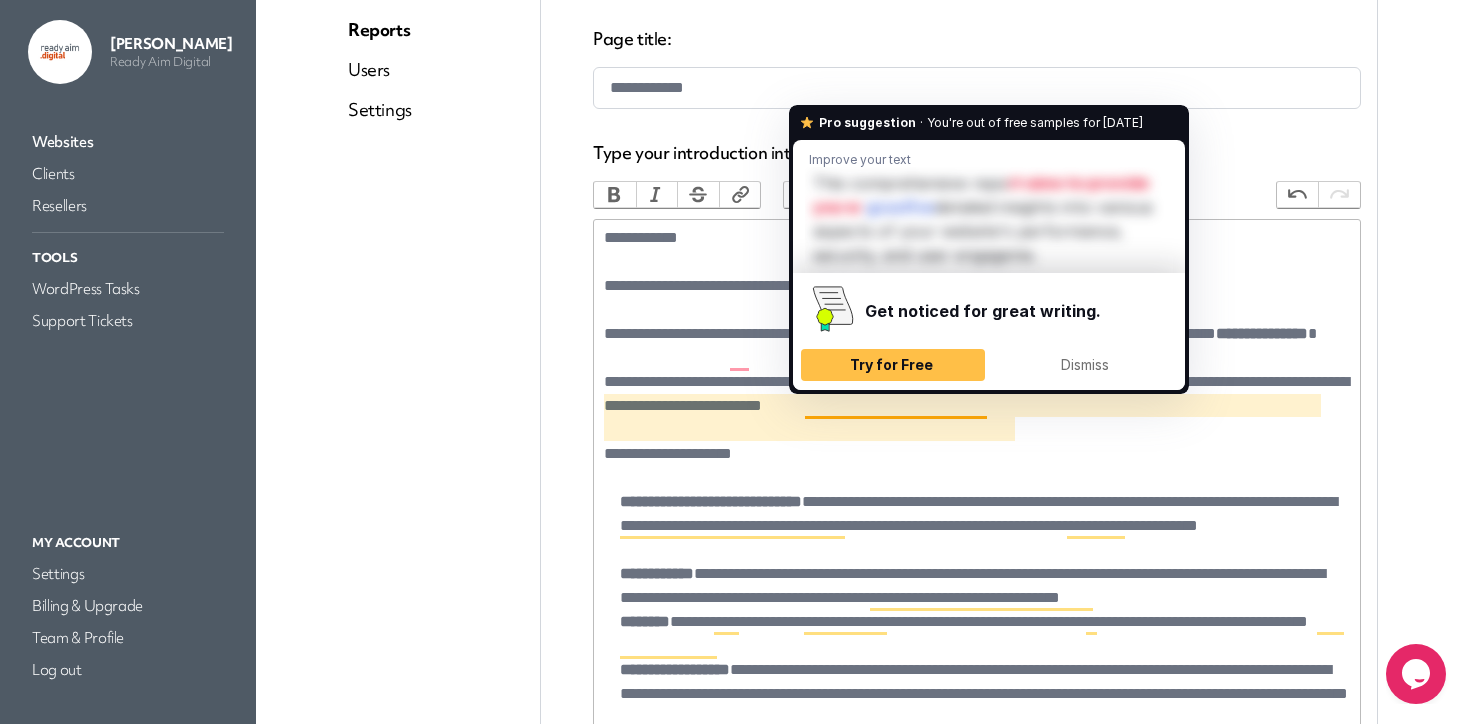 click on "**********" 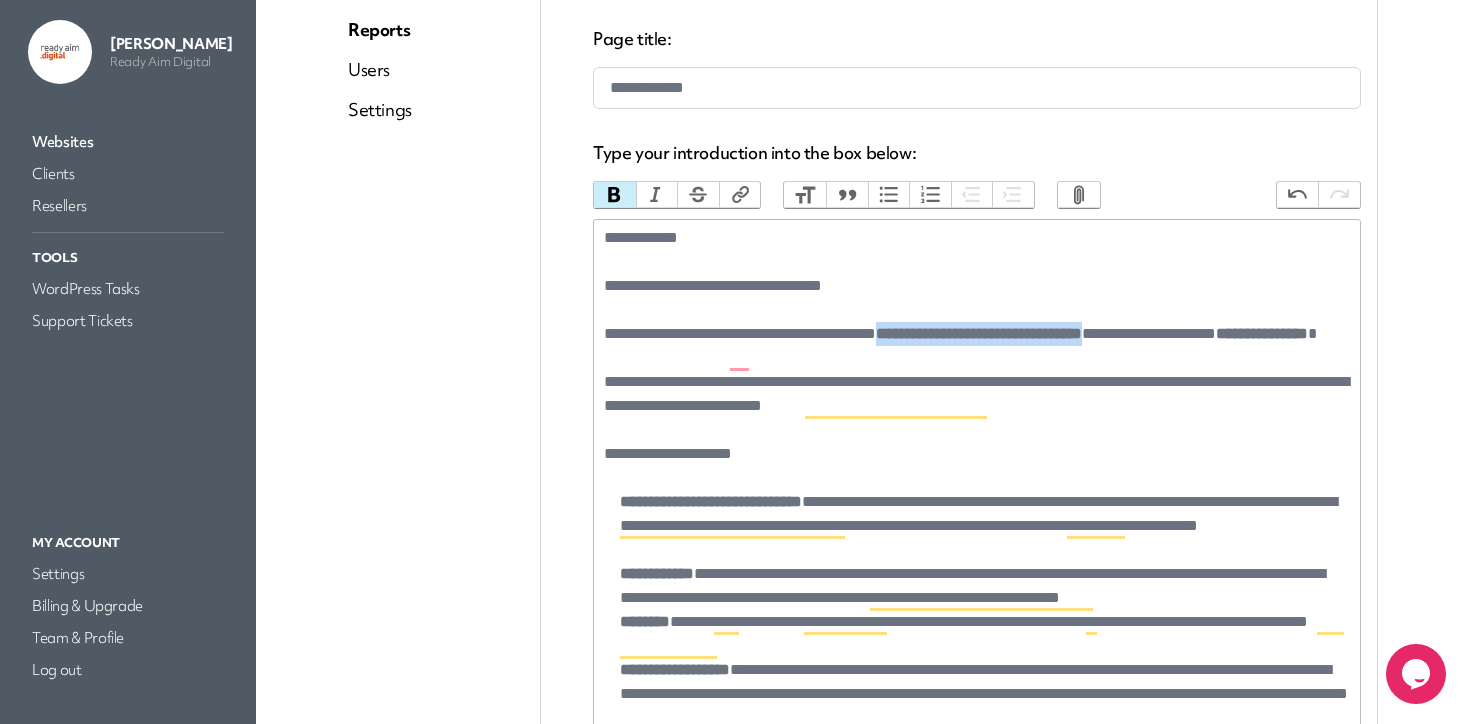 drag, startPoint x: 1198, startPoint y: 337, endPoint x: 926, endPoint y: 336, distance: 272.00183 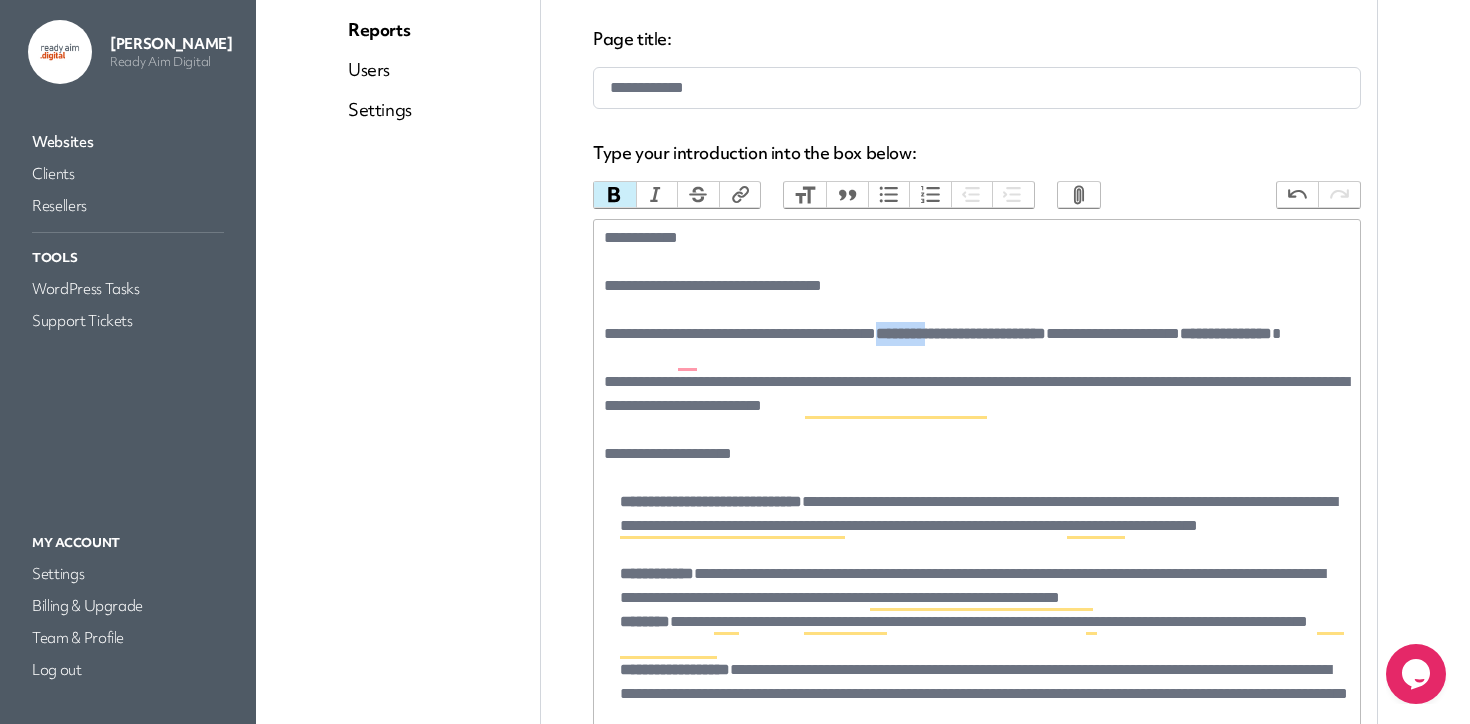 drag, startPoint x: 988, startPoint y: 337, endPoint x: 926, endPoint y: 336, distance: 62.008064 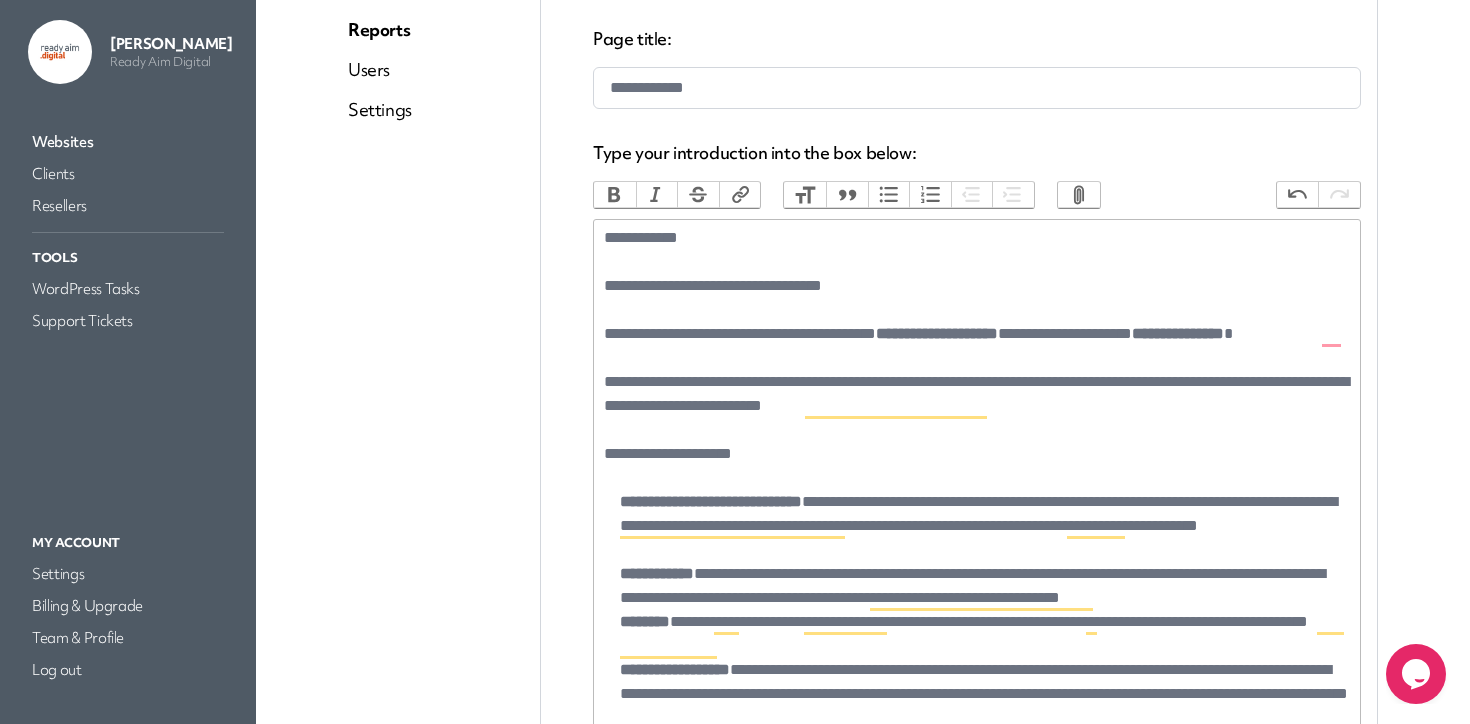 click on "**********" 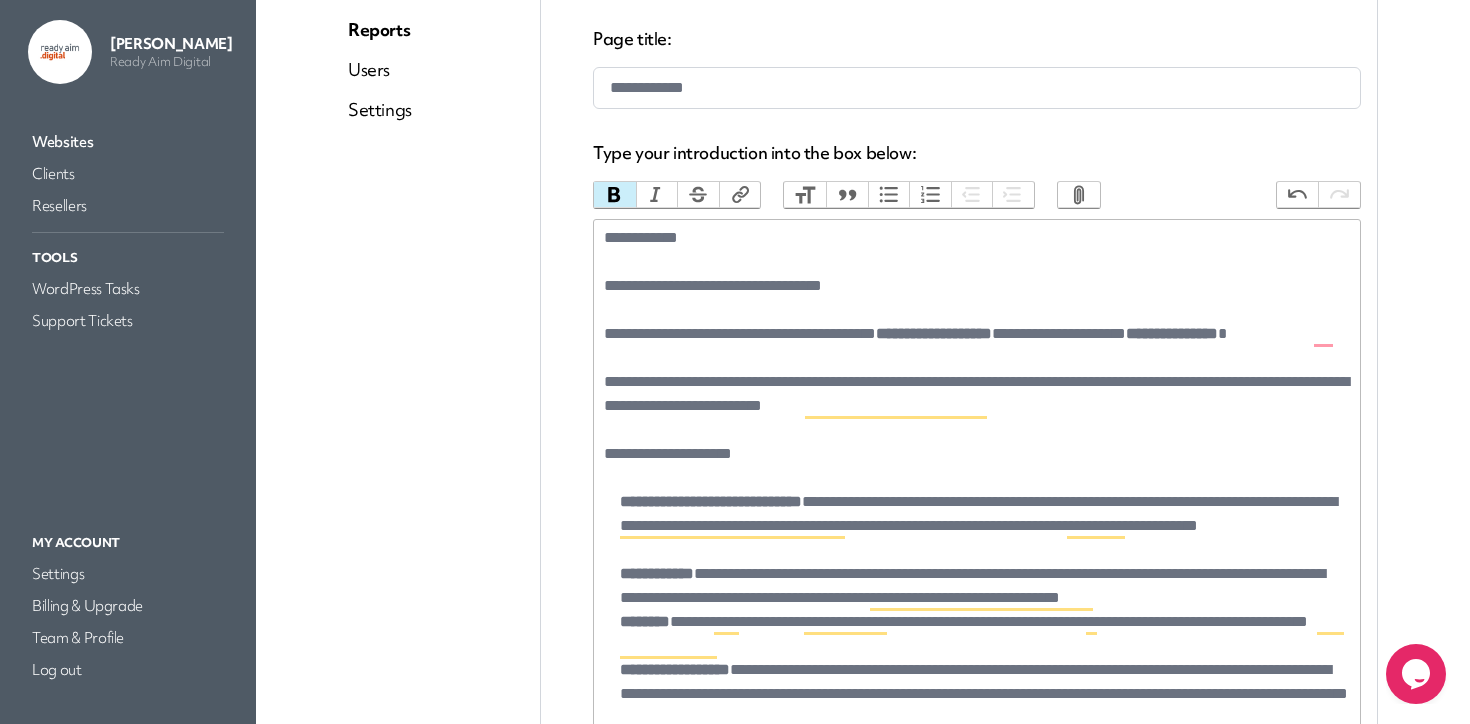 click on "**********" 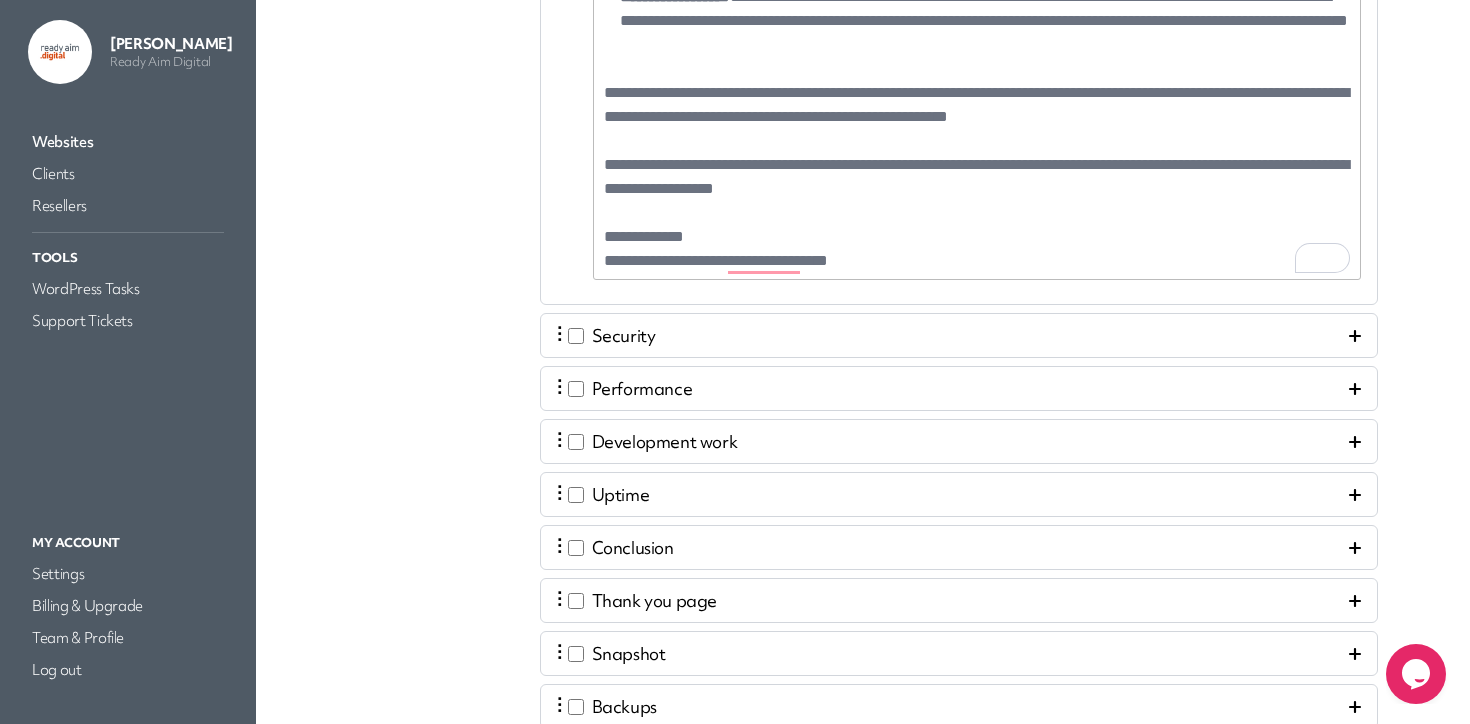 scroll, scrollTop: 1338, scrollLeft: 0, axis: vertical 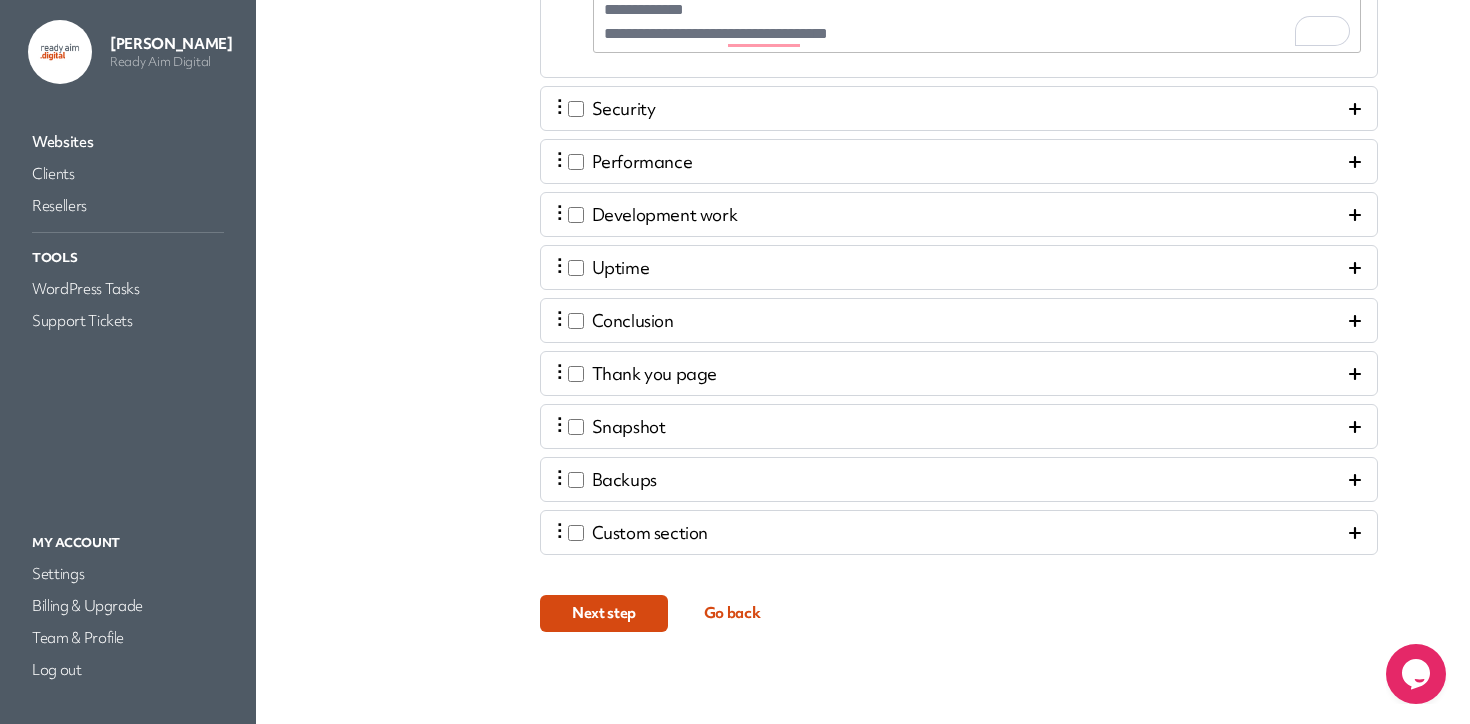 drag, startPoint x: 600, startPoint y: 636, endPoint x: 604, endPoint y: 622, distance: 14.56022 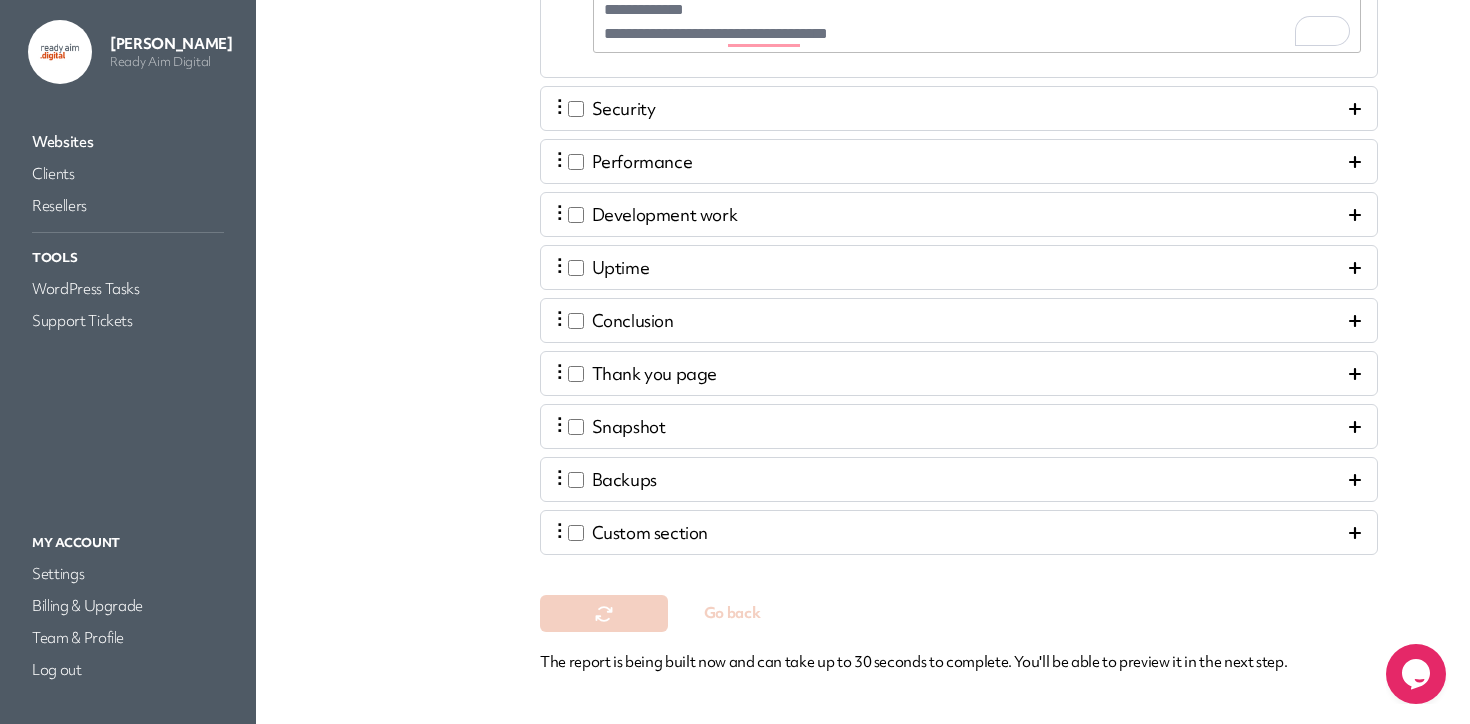 scroll, scrollTop: 0, scrollLeft: 0, axis: both 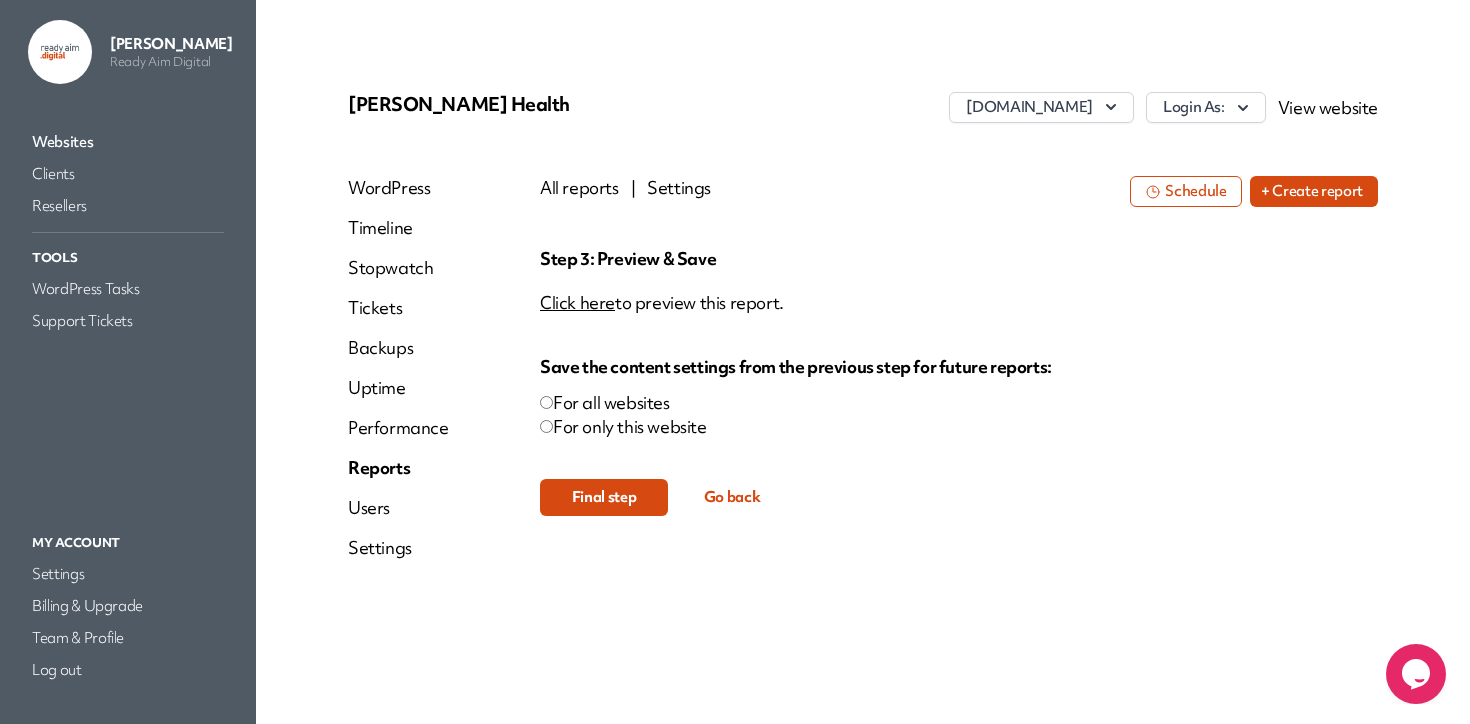 click on "Step 3: Preview & Save   Click here
to preview this report.   Save the content settings from the previous step for future reports:    For all websites
For only this website
Final step
Go back" at bounding box center (959, 381) 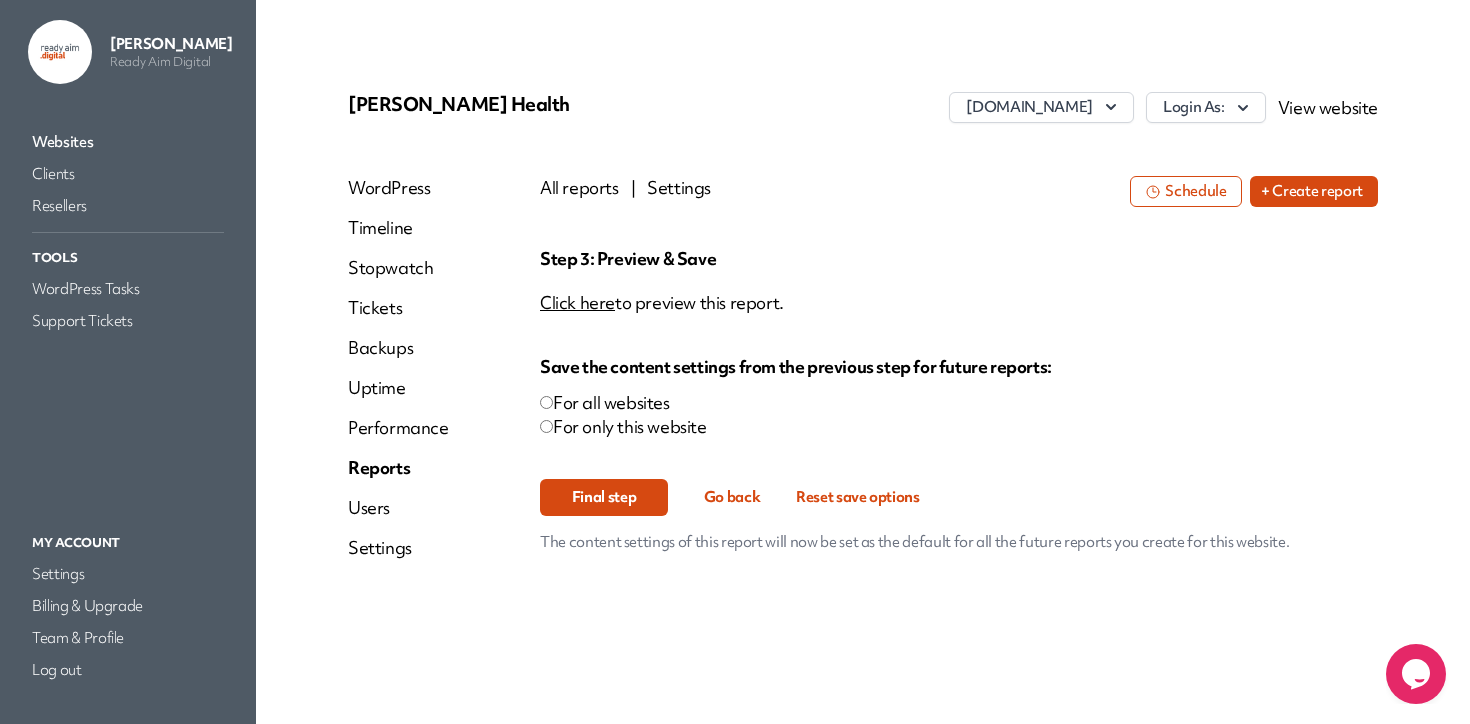 click on "Final step" at bounding box center (604, 497) 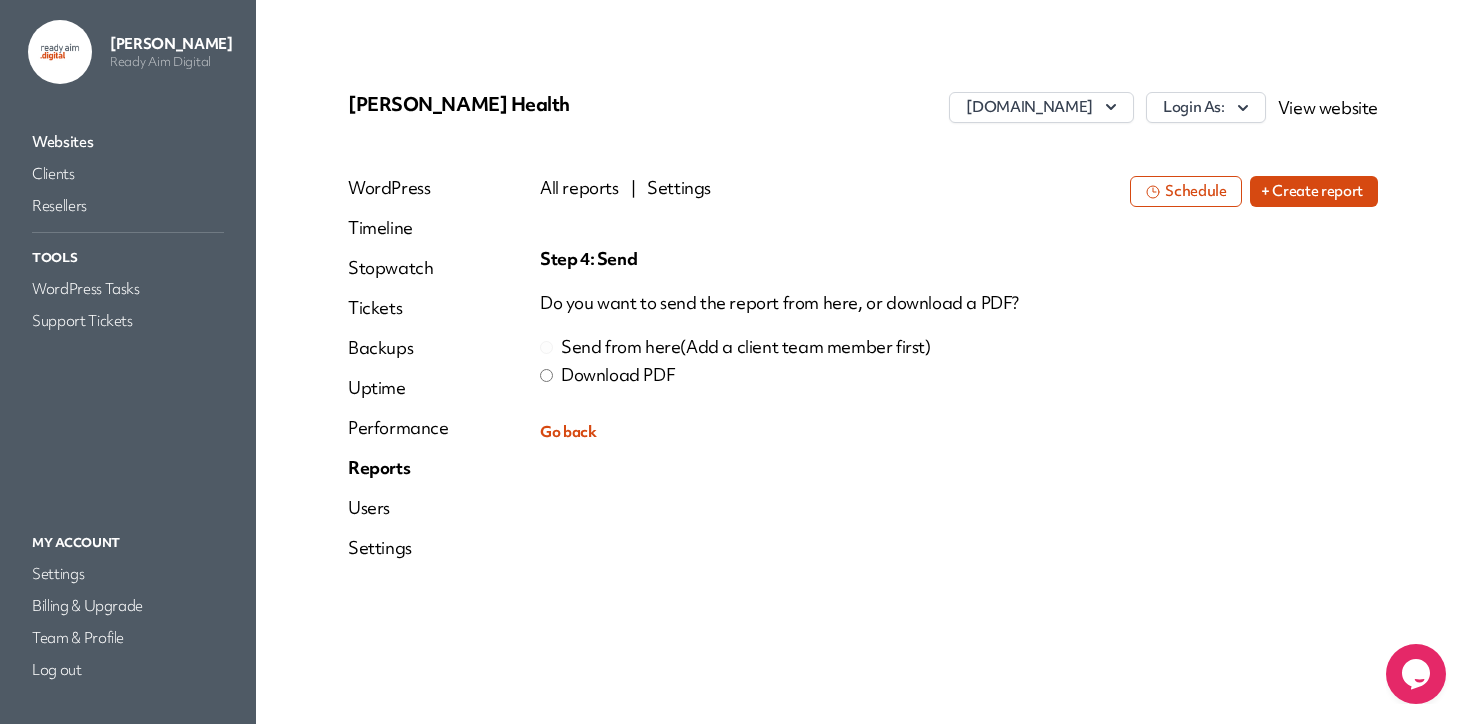click on "Download PDF" at bounding box center [618, 375] 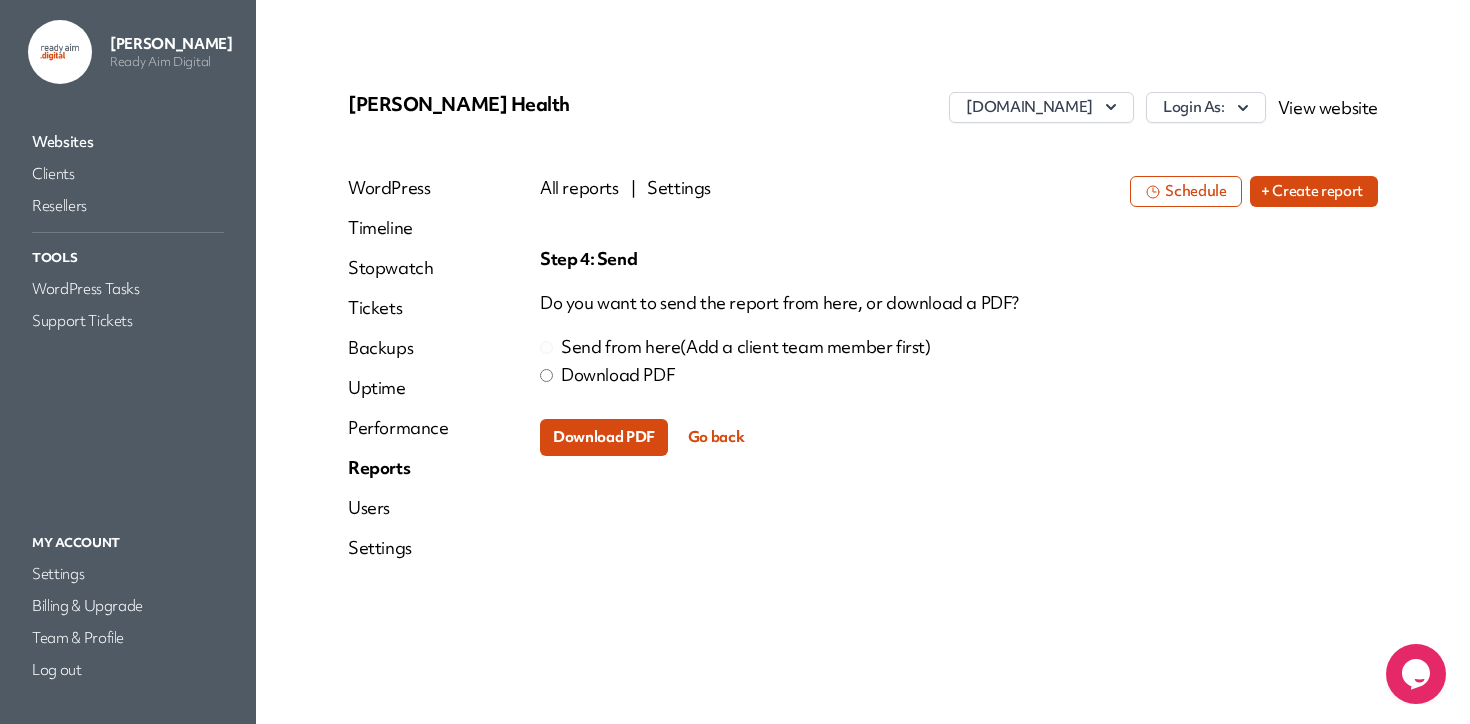 click on "Download PDF" at bounding box center (604, 437) 